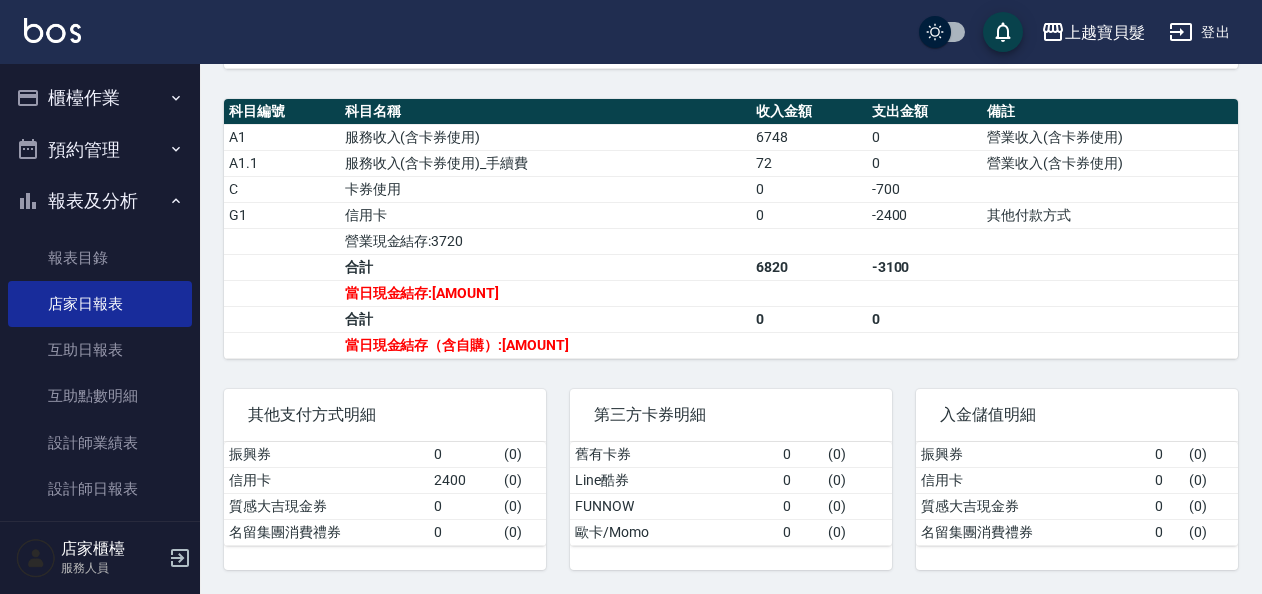 scroll, scrollTop: 177, scrollLeft: 0, axis: vertical 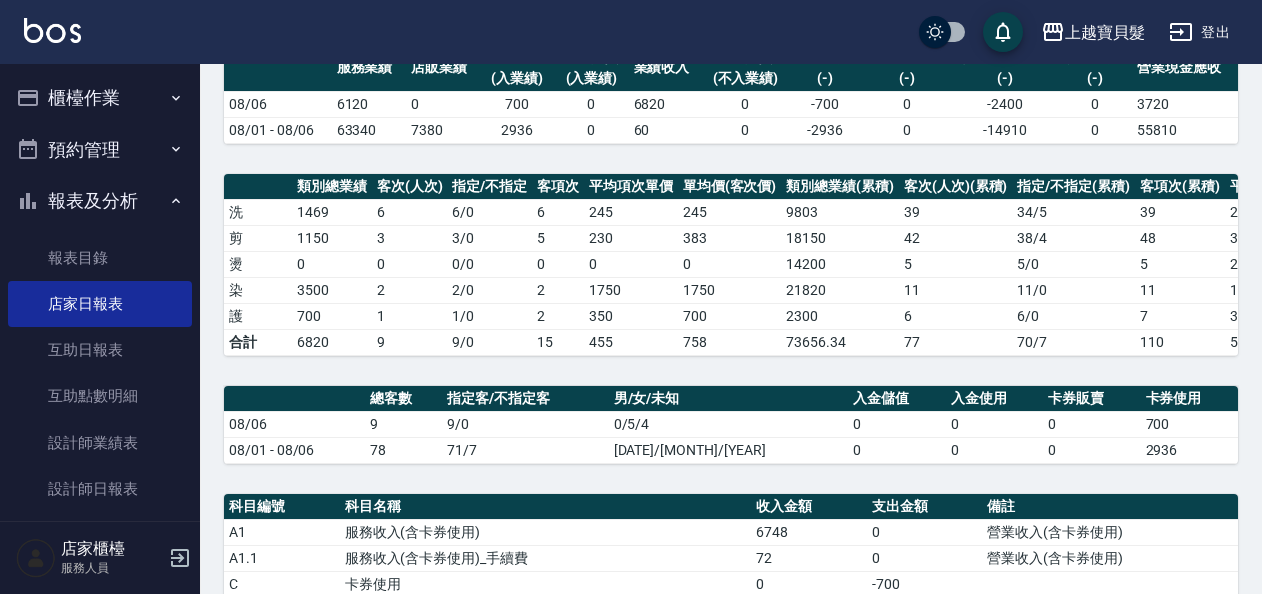 click on "櫃檯作業" at bounding box center (100, 98) 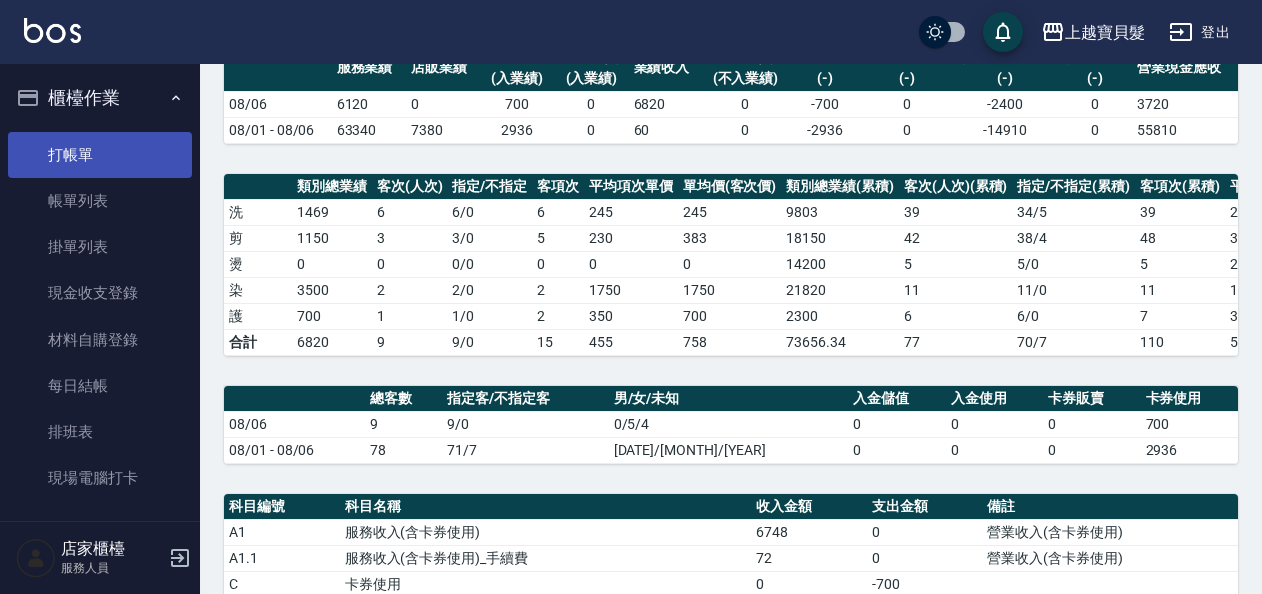 click on "打帳單" at bounding box center (100, 155) 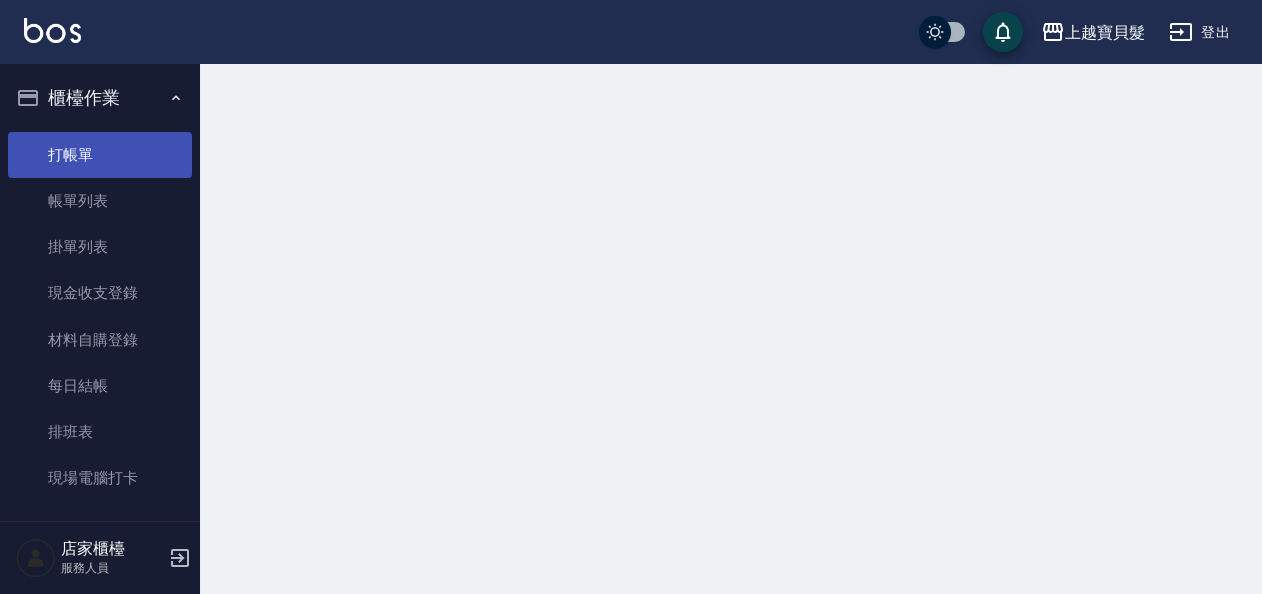 scroll, scrollTop: 0, scrollLeft: 0, axis: both 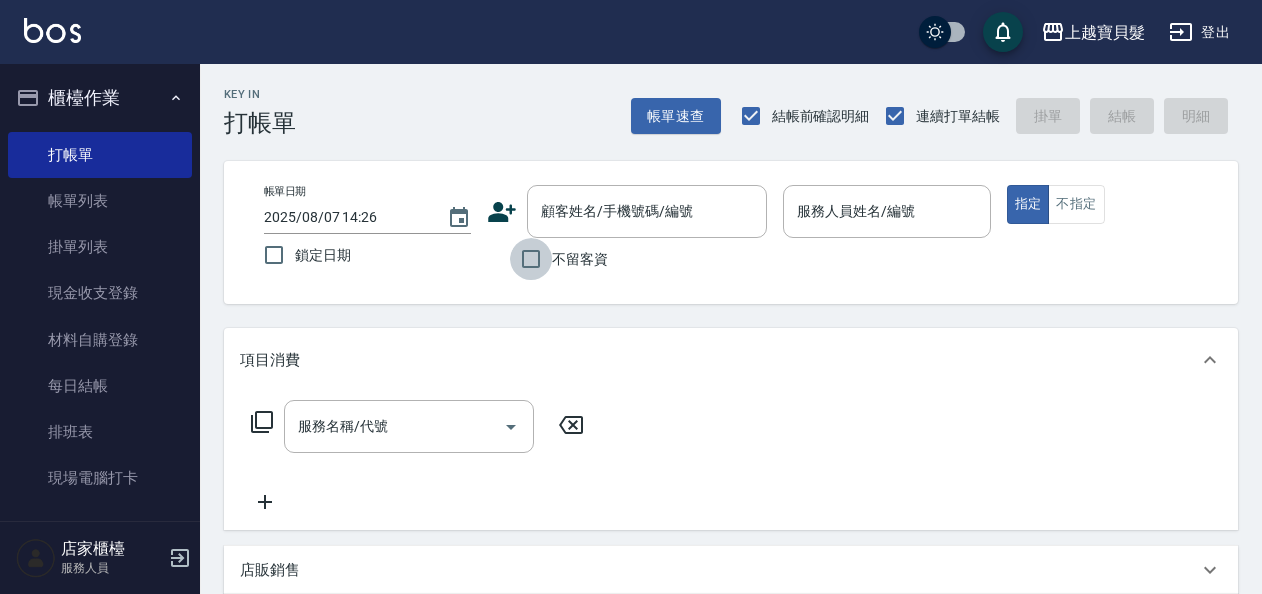 click on "不留客資" at bounding box center [531, 259] 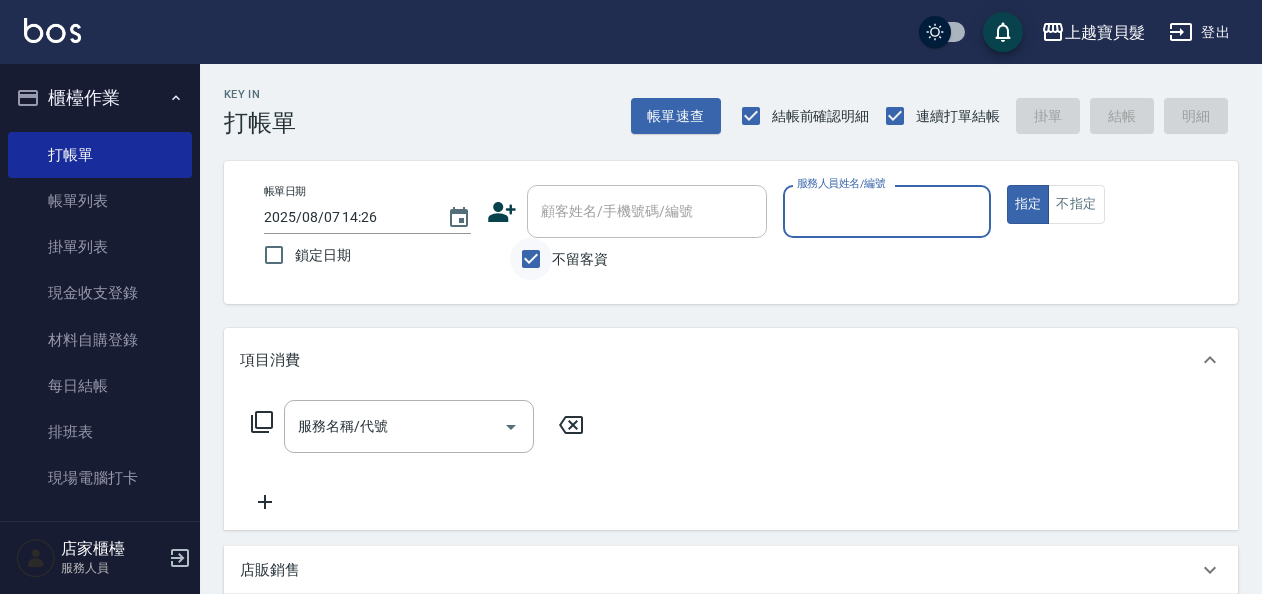 click on "不留客資" at bounding box center [531, 259] 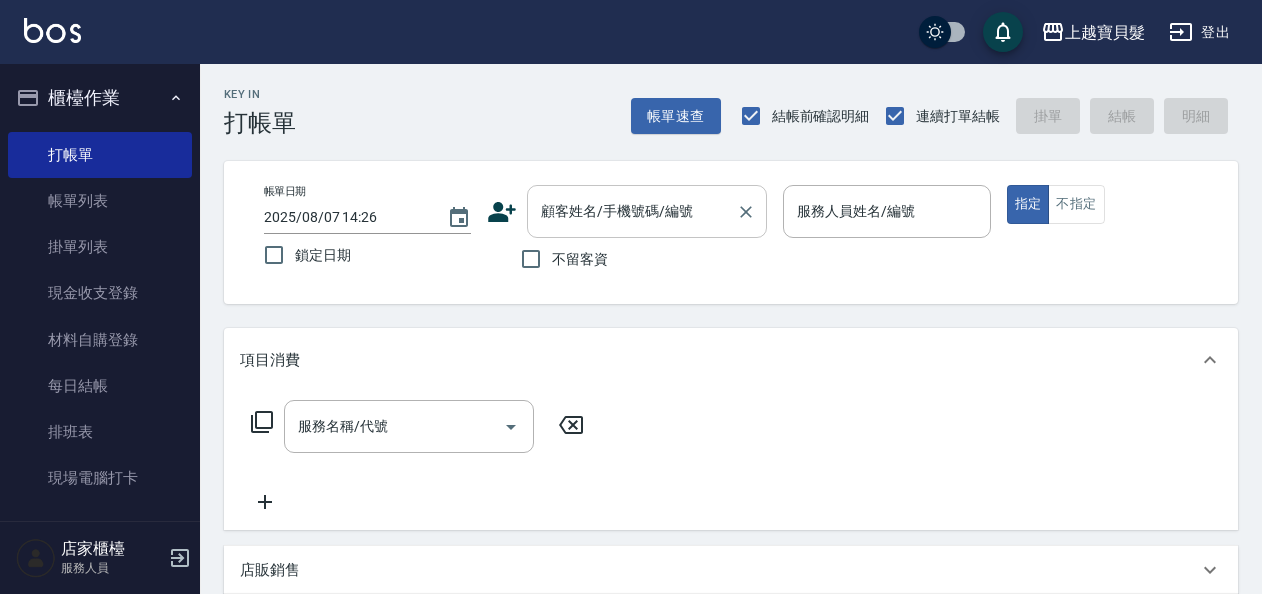 click on "顧客姓名/手機號碼/編號" at bounding box center [632, 211] 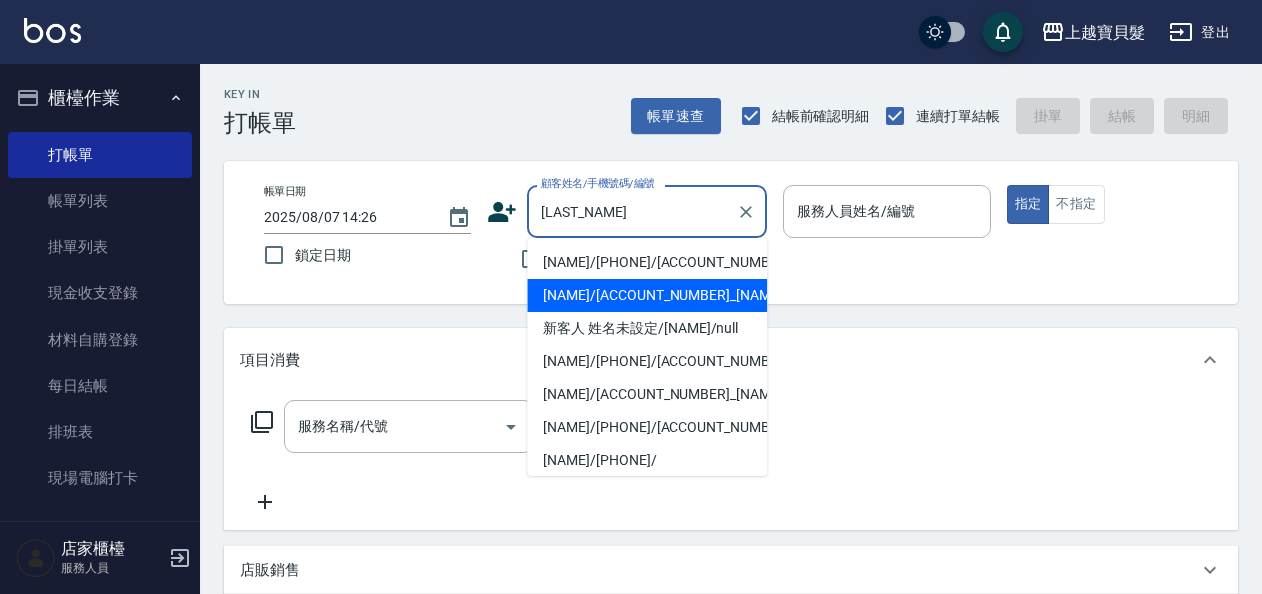 click on "[NAME]/[ACCOUNT_NUMBER]_[NAME]/[ACCOUNT_NUMBER]" at bounding box center [647, 295] 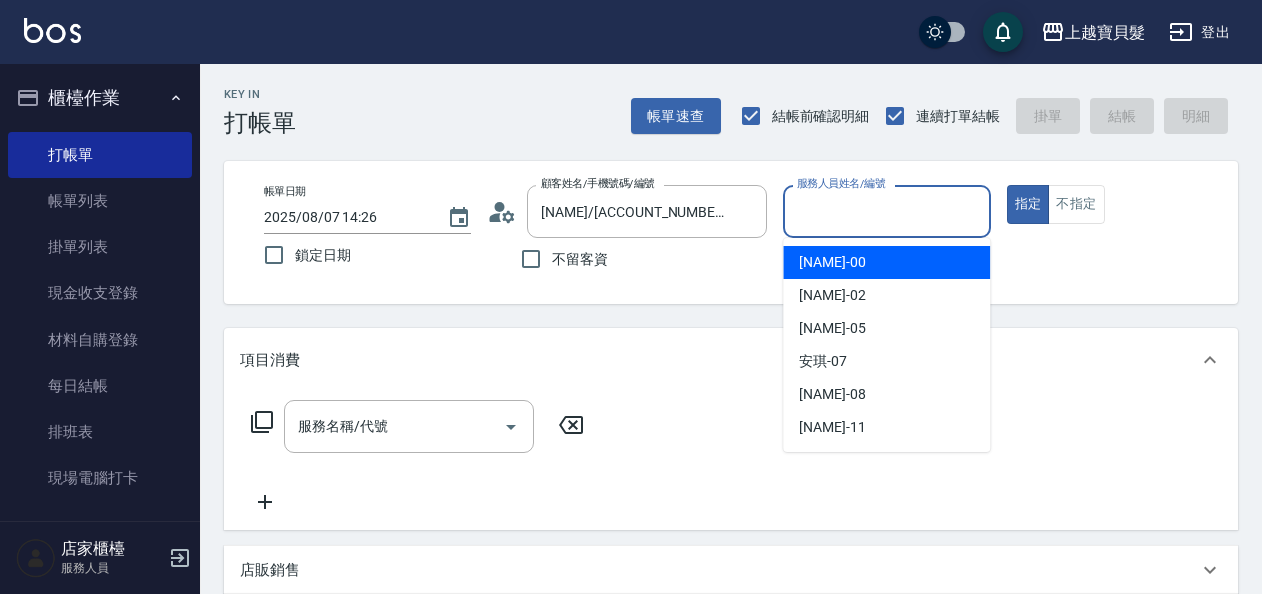 click on "服務人員姓名/編號" at bounding box center (886, 211) 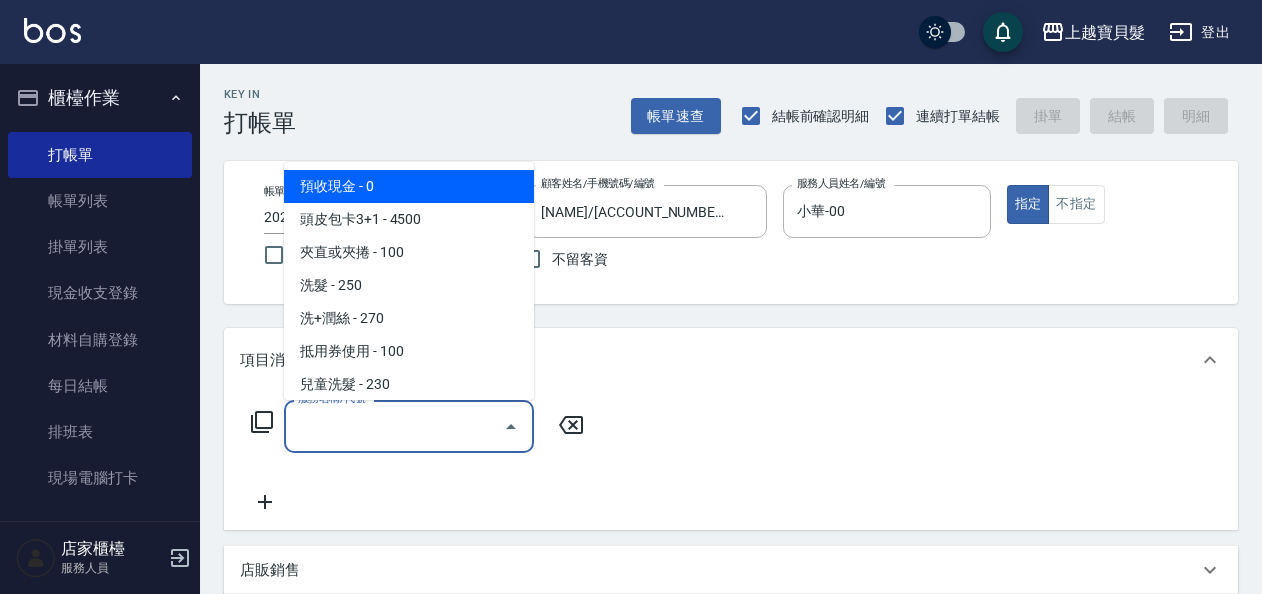 click on "服務名稱/代號" at bounding box center [394, 426] 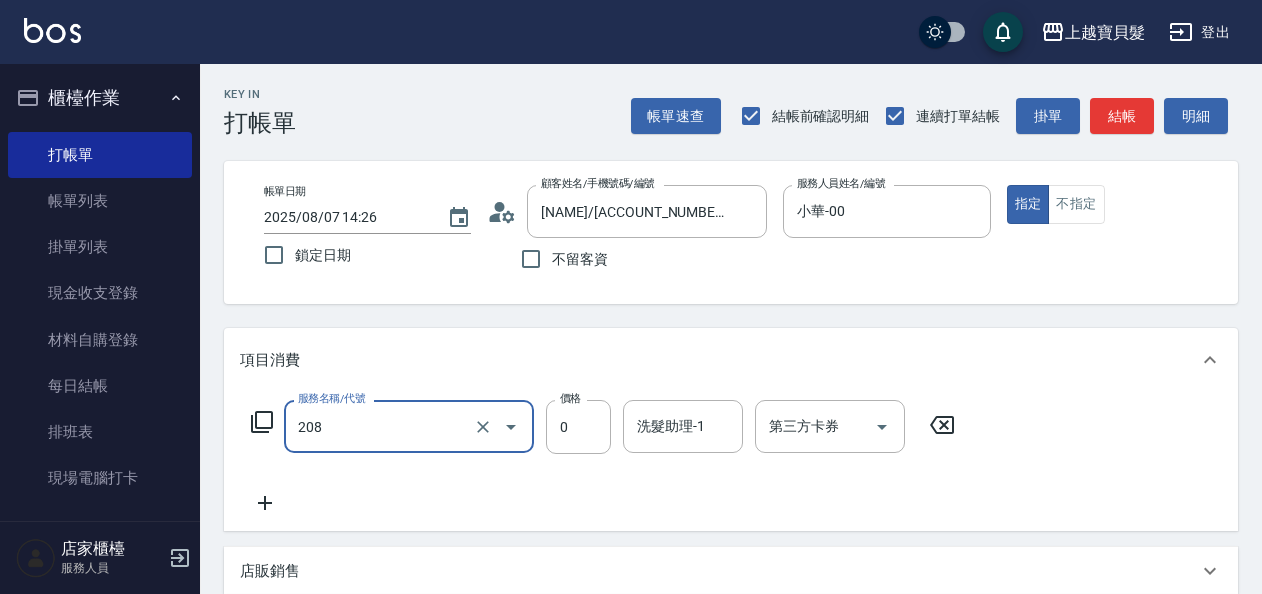 type on "使用剪髮卡(208)" 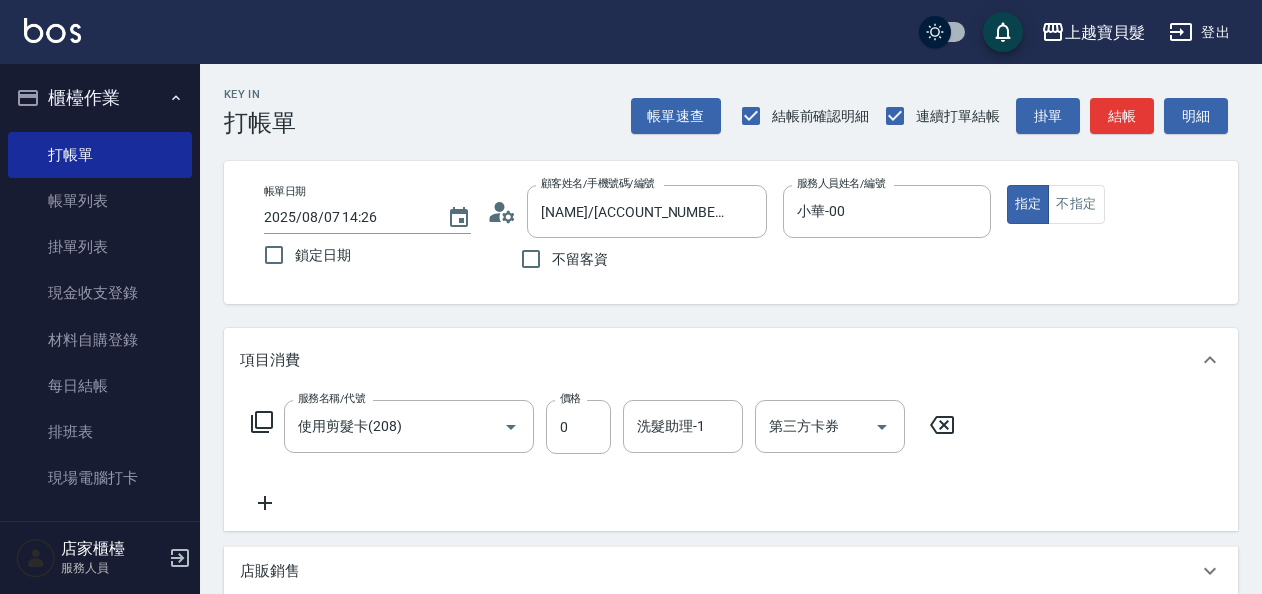click 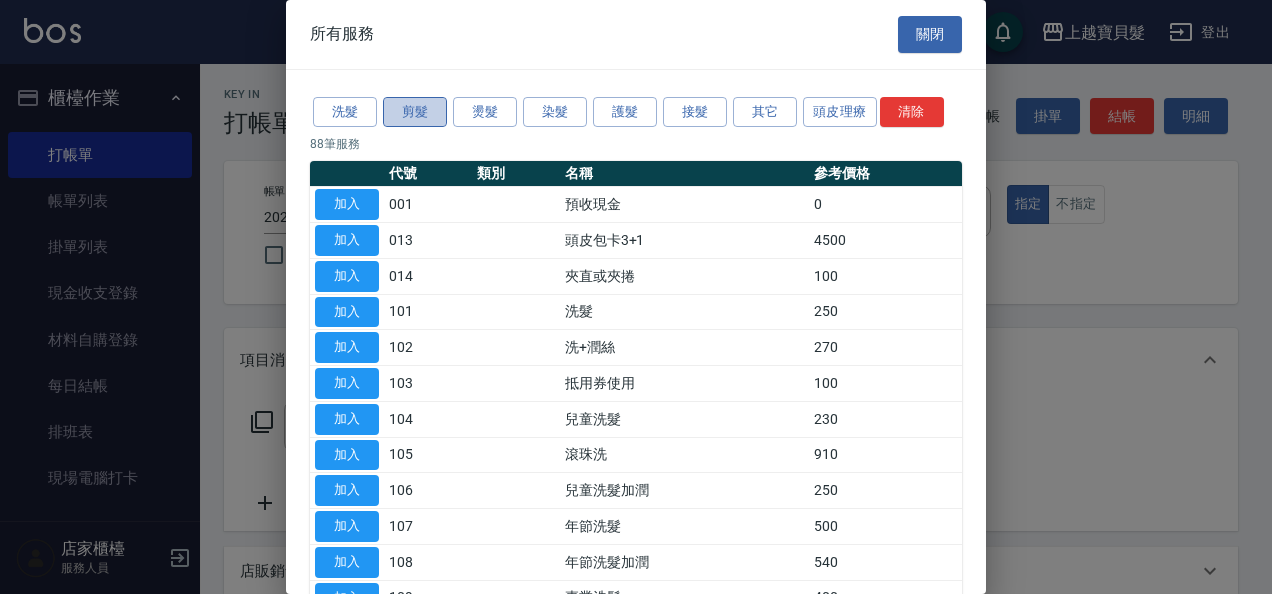 click on "剪髮" at bounding box center [415, 112] 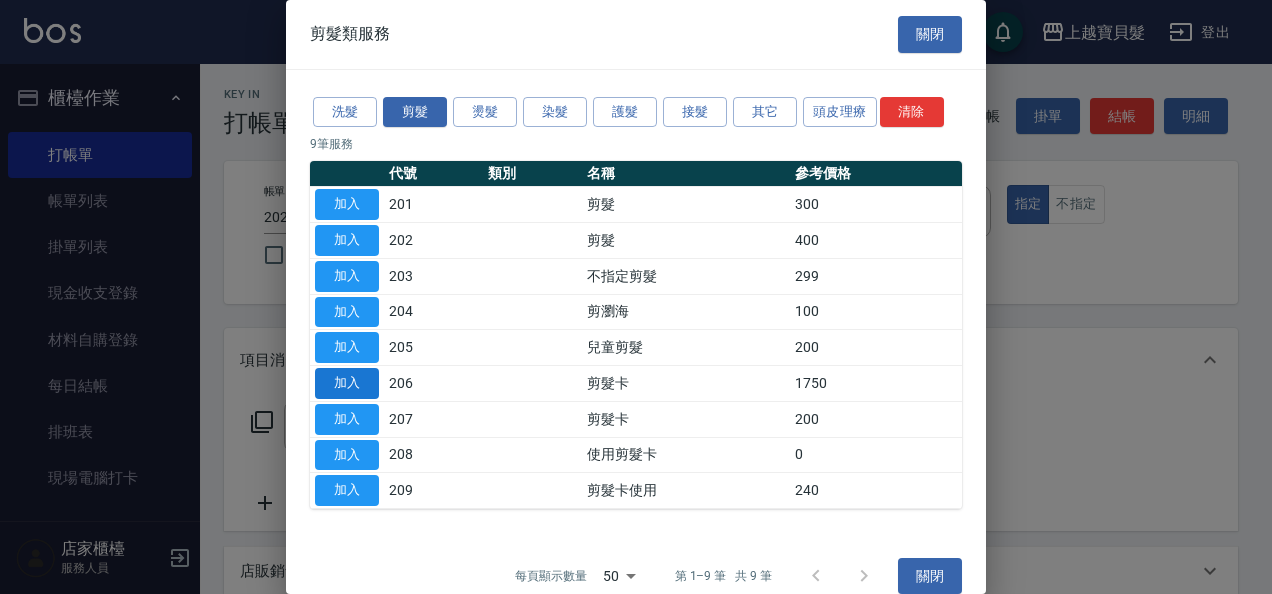 click on "加入" at bounding box center [347, 383] 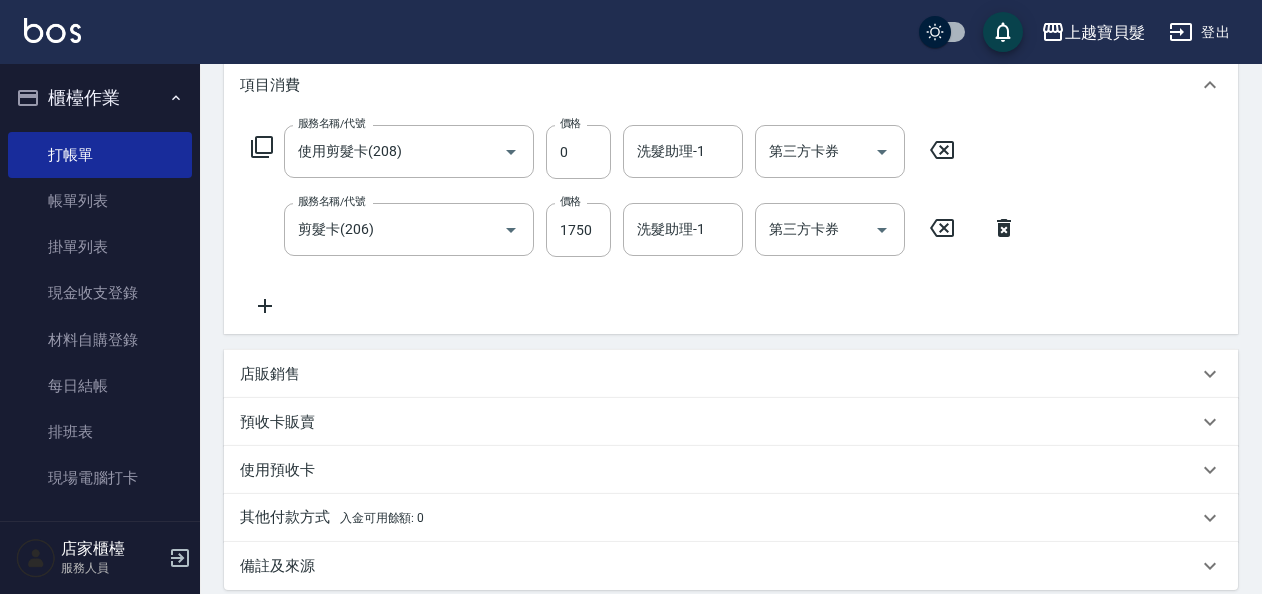 scroll, scrollTop: 300, scrollLeft: 0, axis: vertical 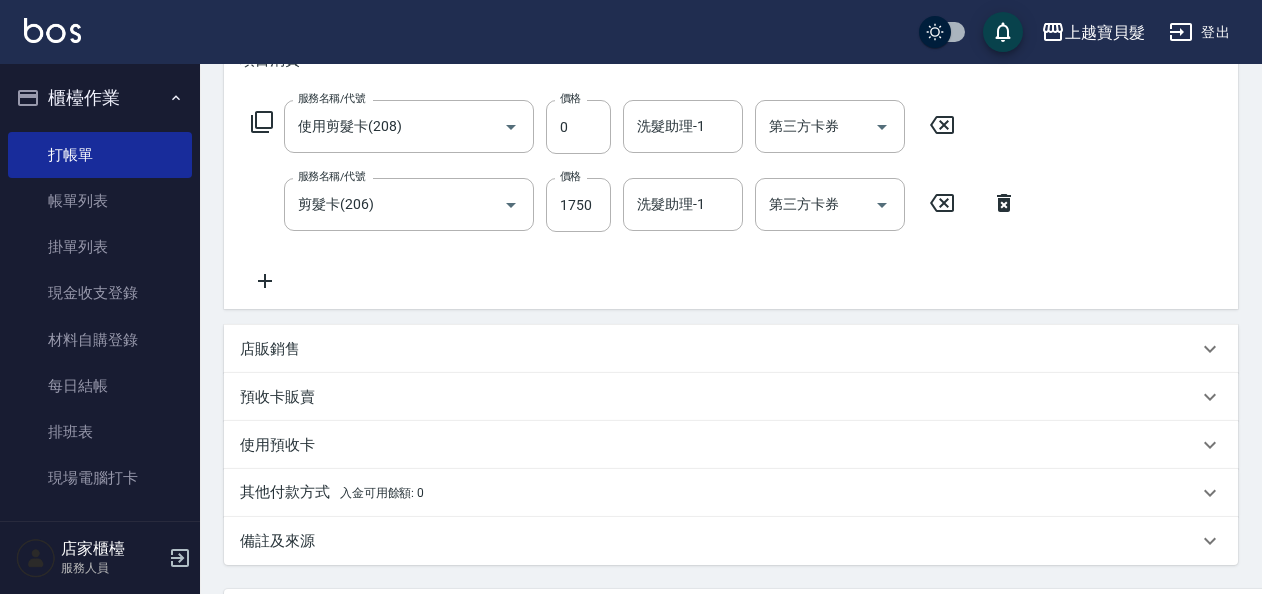 click 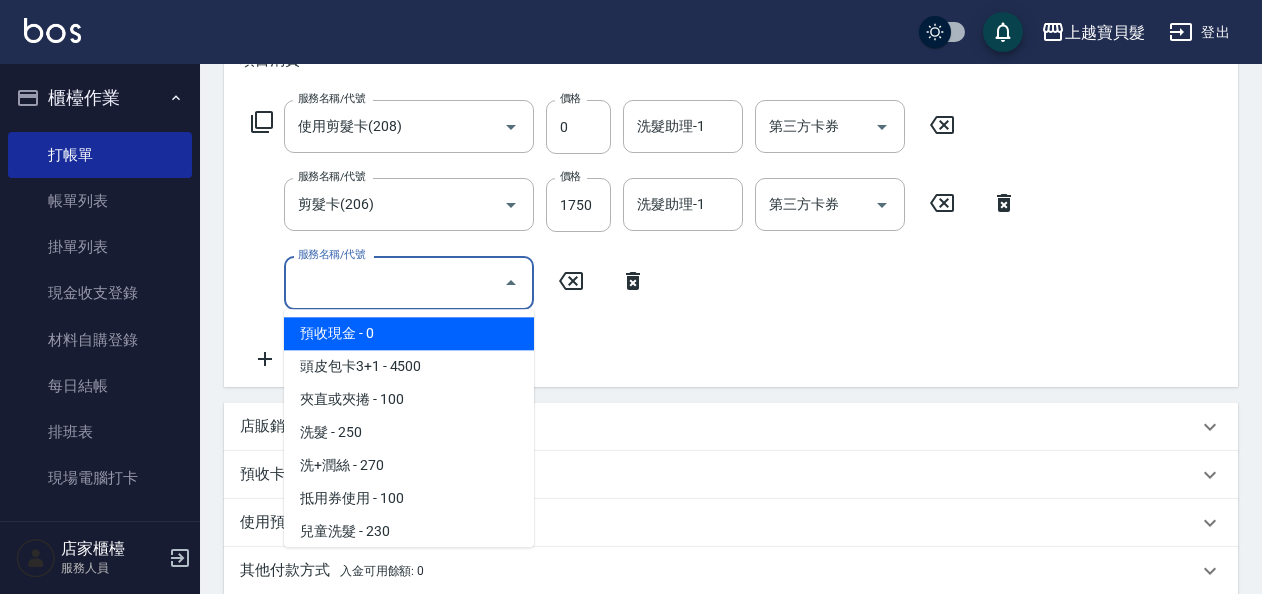 click on "服務名稱/代號" at bounding box center (394, 282) 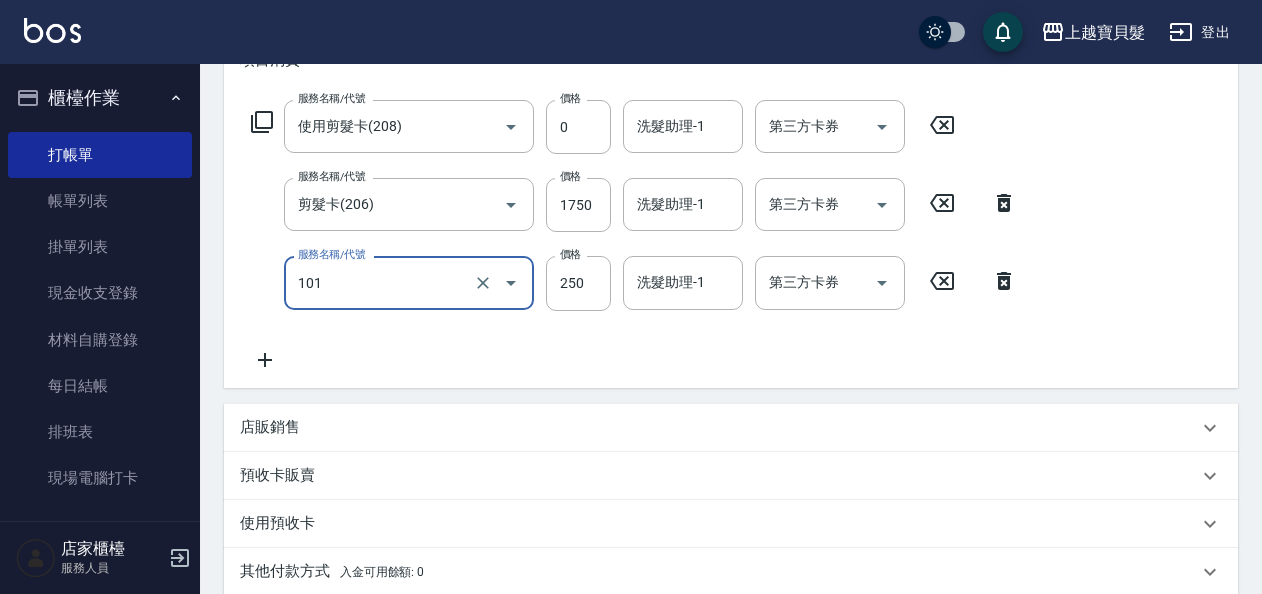 type on "洗髮(101)" 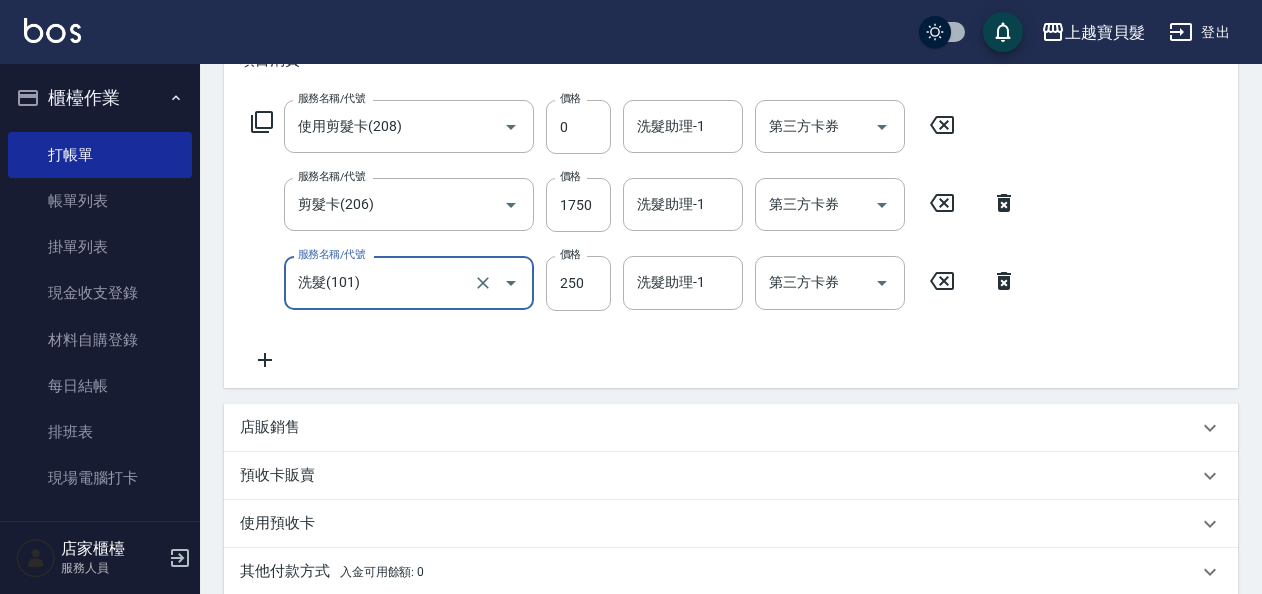 click on "服務名稱/代號 使用剪髮卡(208) 服務名稱/代號 價格 0 價格 洗髮助理-1 洗髮助理-1 第三方卡券 第三方卡券 服務名稱/代號 剪髮卡(206) 服務名稱/代號 價格 1750 價格 洗髮助理-1 洗髮助理-1 第三方卡券 第三方卡券 服務名稱/代號 洗髮(101) 服務名稱/代號 價格 250 價格 洗髮助理-1 洗髮助理-1 第三方卡券 第三方卡券" at bounding box center (731, 239) 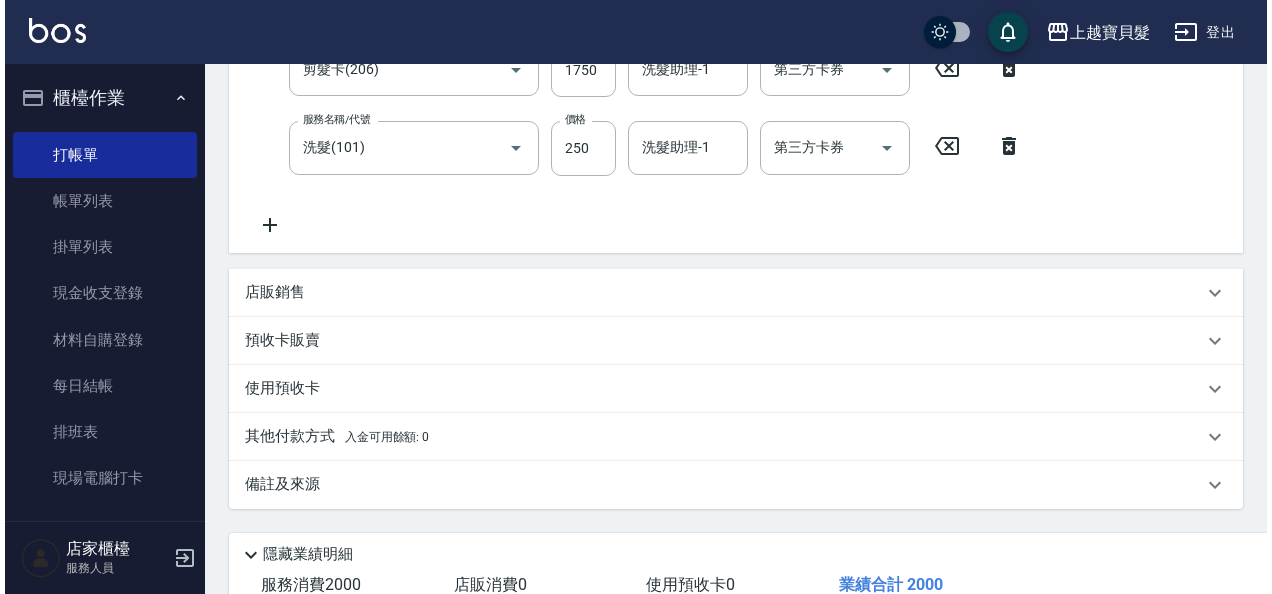 scroll, scrollTop: 573, scrollLeft: 0, axis: vertical 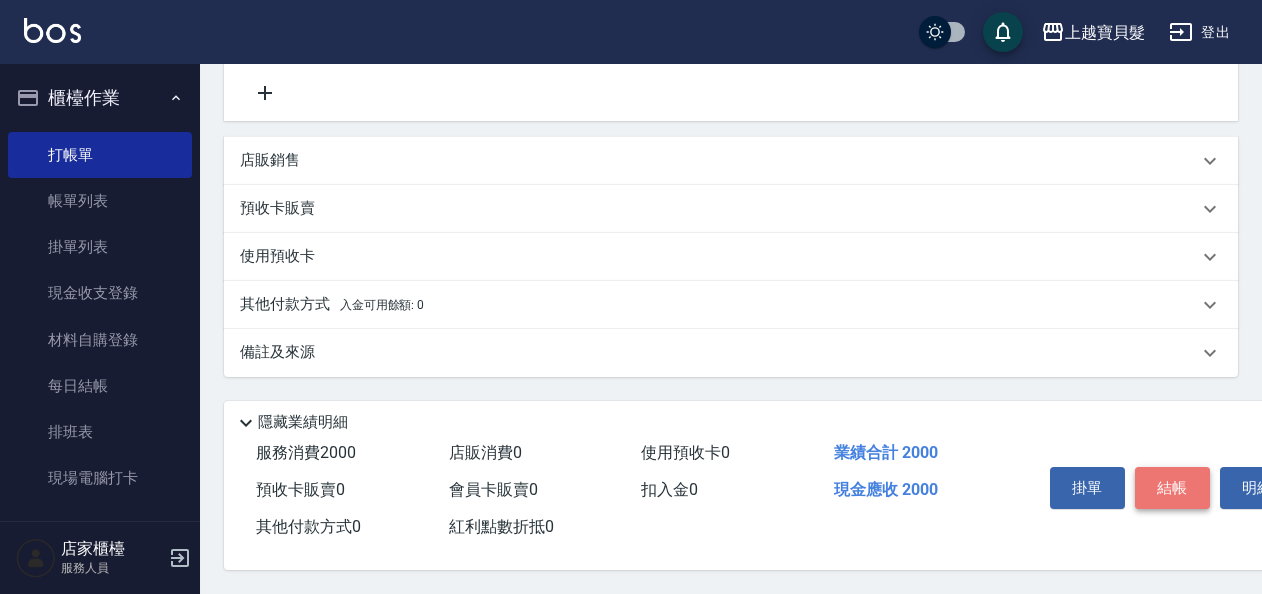 click on "結帳" at bounding box center (1172, 488) 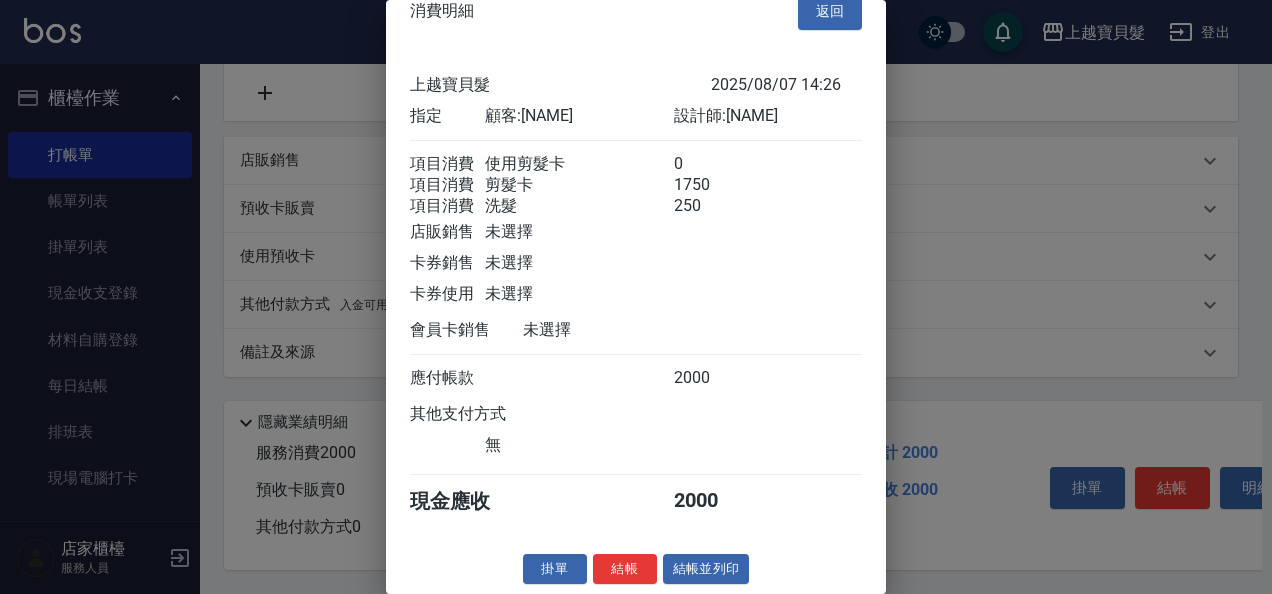 scroll, scrollTop: 52, scrollLeft: 0, axis: vertical 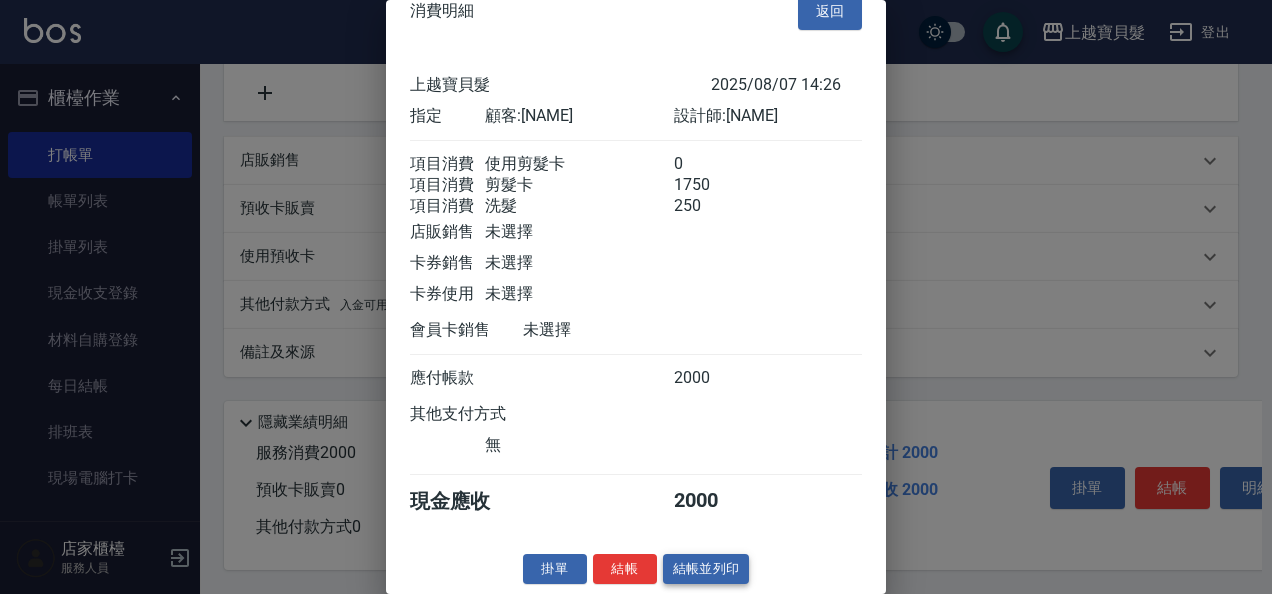 click on "消費明細 返回 上越寶貝髮 2025/08/07 14:26 指定 顧客: [NAME] 設計師: 小華 項目消費 使用剪髮卡 0 項目消費 剪髮卡 1750 項目消費 洗髮 250 店販銷售 未選擇 卡券銷售 未選擇 卡券使用 未選擇 會員卡銷售 未選擇 應付帳款 2000 其他支付方式 無 現金應收 2000 掛單 結帳 結帳並列印 上越寶貝髮 結帳單 日期： 2025/08/07 14:26 帳單編號： 0 設計師: 小華 顧客： [NAME] 使用剪髮卡 0 x1 剪髮卡 1750 x1 洗髮 250 x1 合計： 2000 結帳： 扣入金： 0 入金餘額： 0 卡券金額： 0 付現金額： 2000 上越寶貝髮 結帳單 日期： 2025/08/07 14:26 帳單編號： 設計師: 小華 顧客： [NAME] 名稱 單價 數量 小計 使用剪髮卡 0 1 0 剪髮卡 1750 1 1750 洗髮 250 1 250 合計： 2000 扣入金： 0 入金餘額： 0 卡券金額： 0 付現金額： 2000 謝謝惠顧,歡迎下次光臨!" at bounding box center (636, 297) 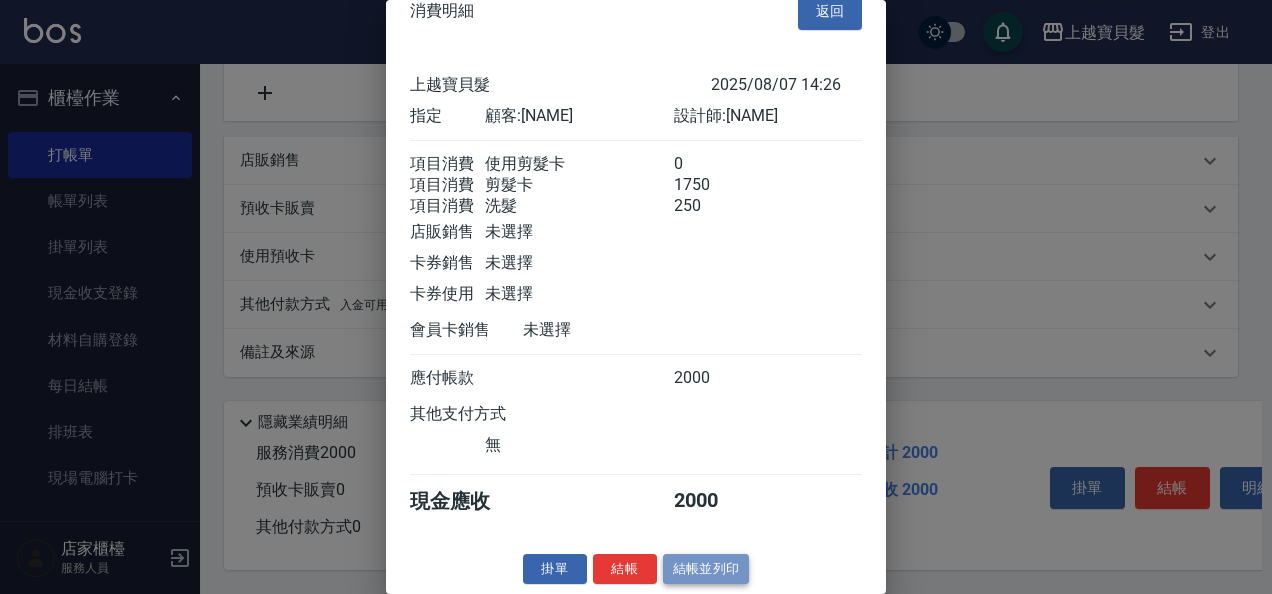 click on "結帳並列印" at bounding box center (706, 569) 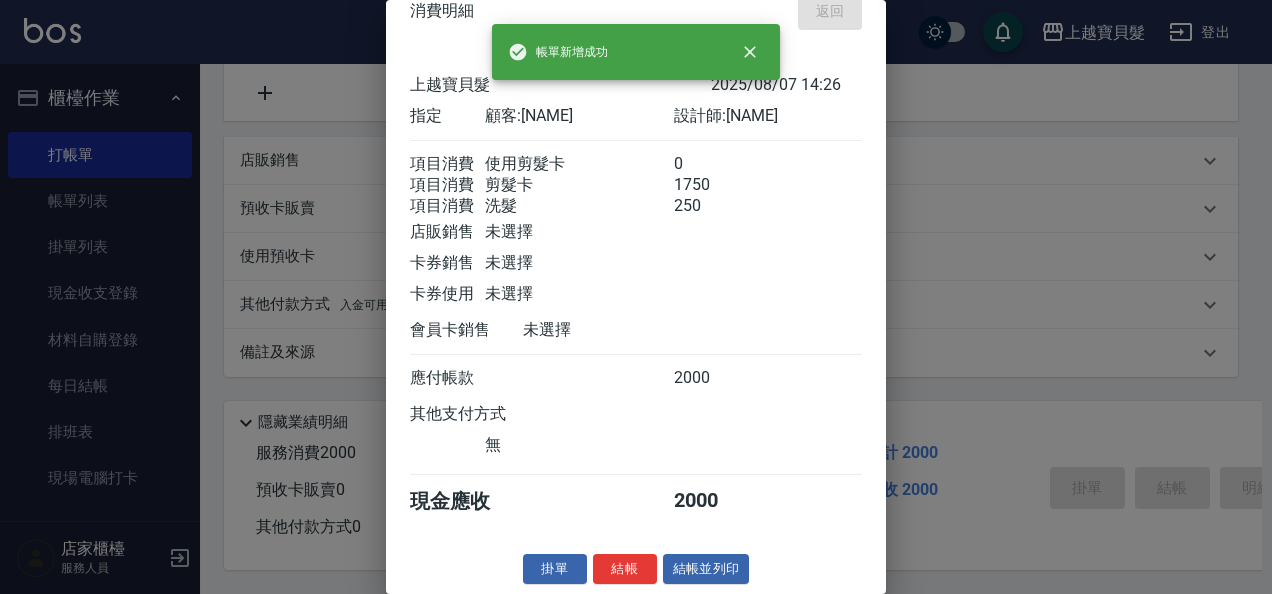 type on "2025/08/07 14:27" 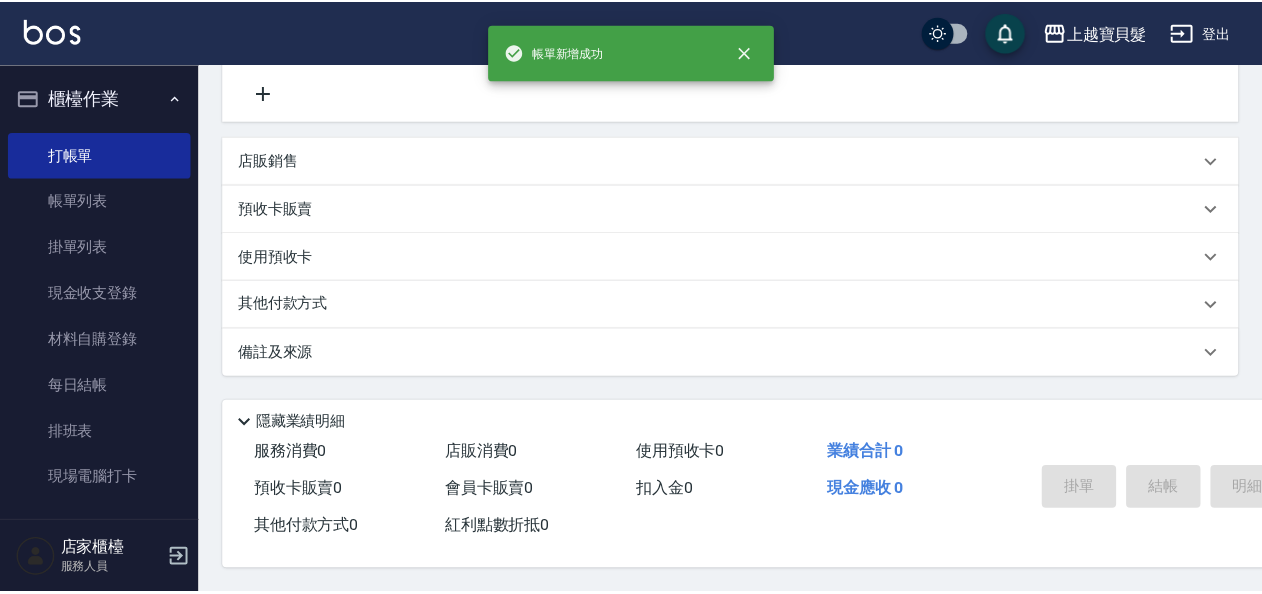 scroll, scrollTop: 0, scrollLeft: 0, axis: both 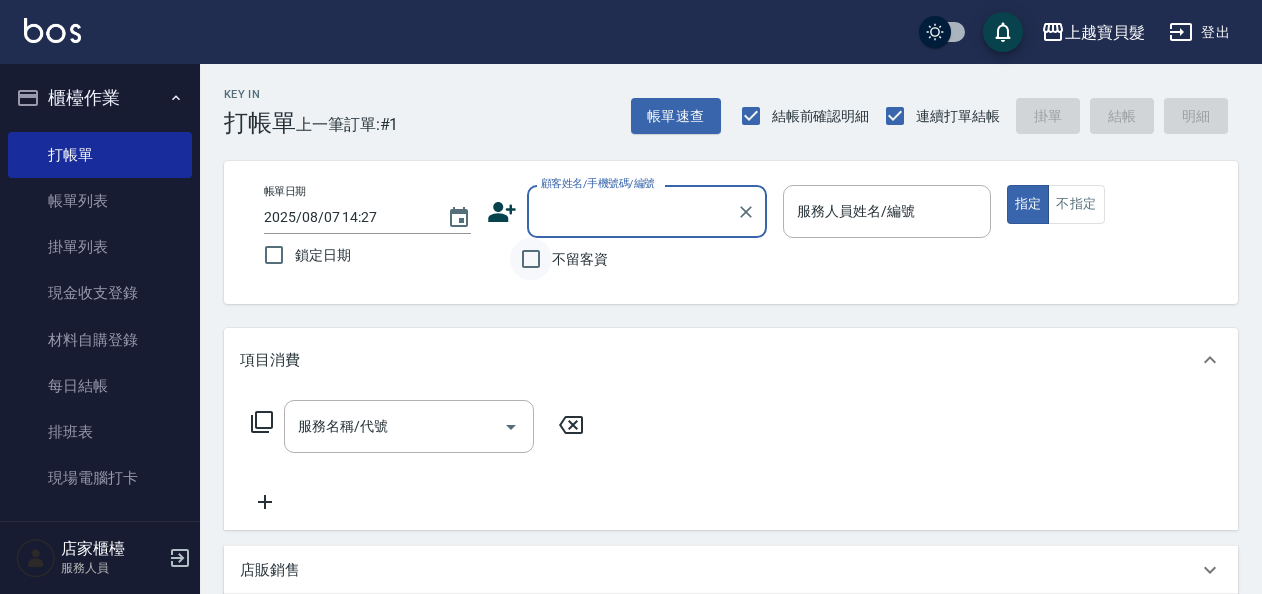 click on "不留客資" at bounding box center (531, 259) 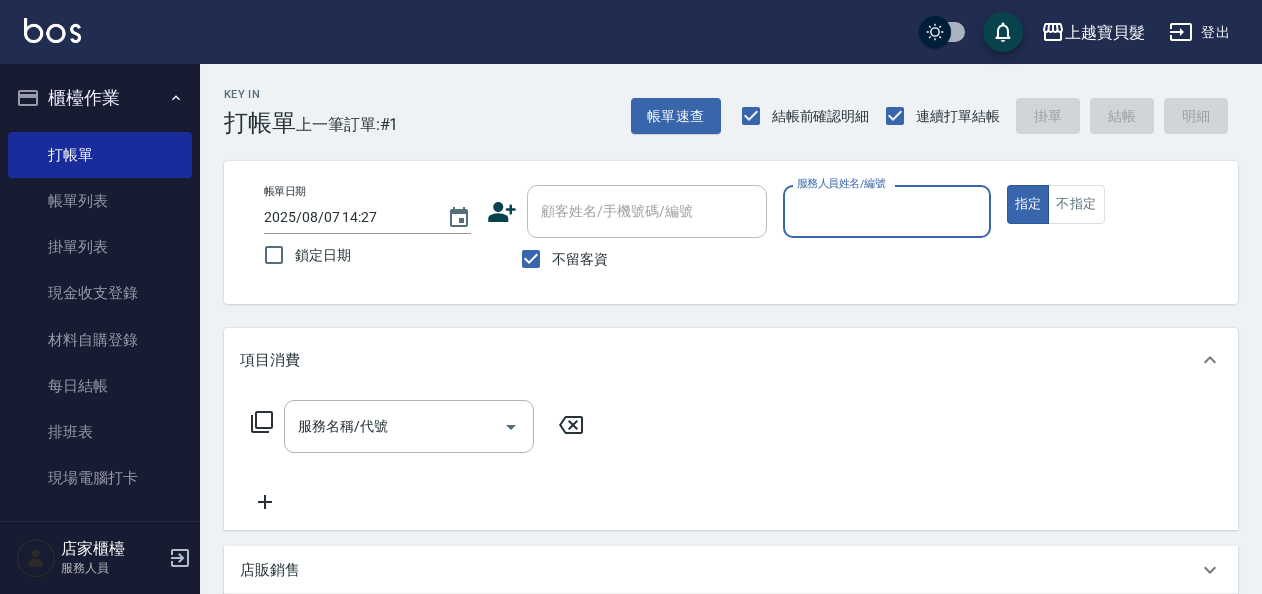 click on "服務人員姓名/編號" at bounding box center [886, 211] 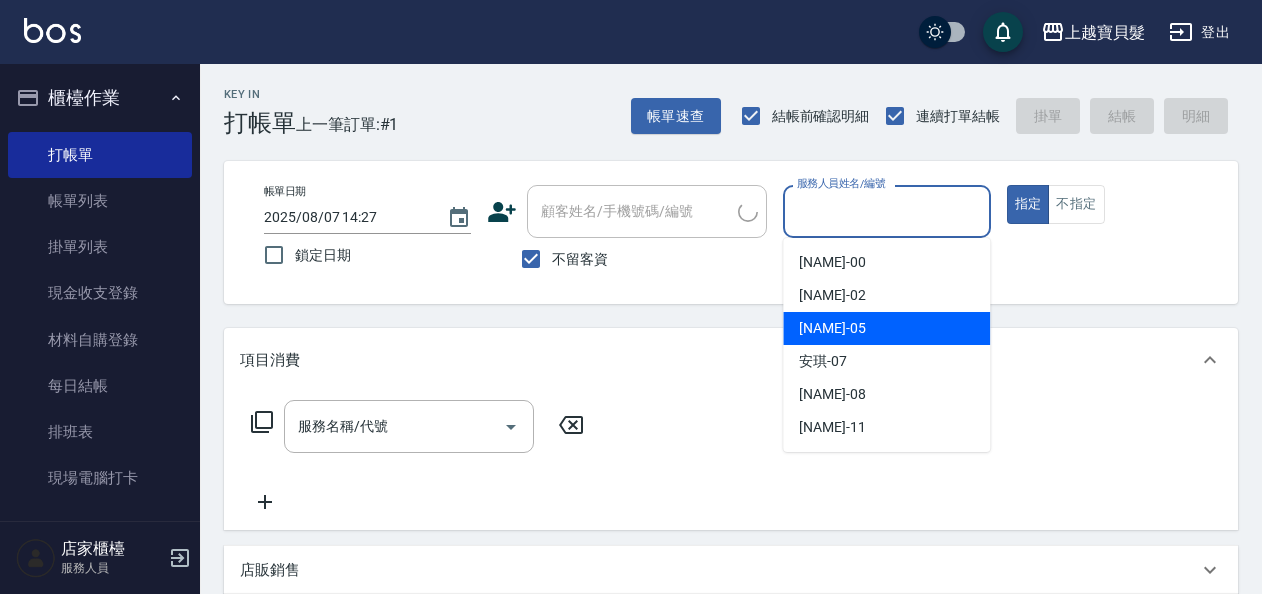 click on "[NAME] -07" at bounding box center (886, 361) 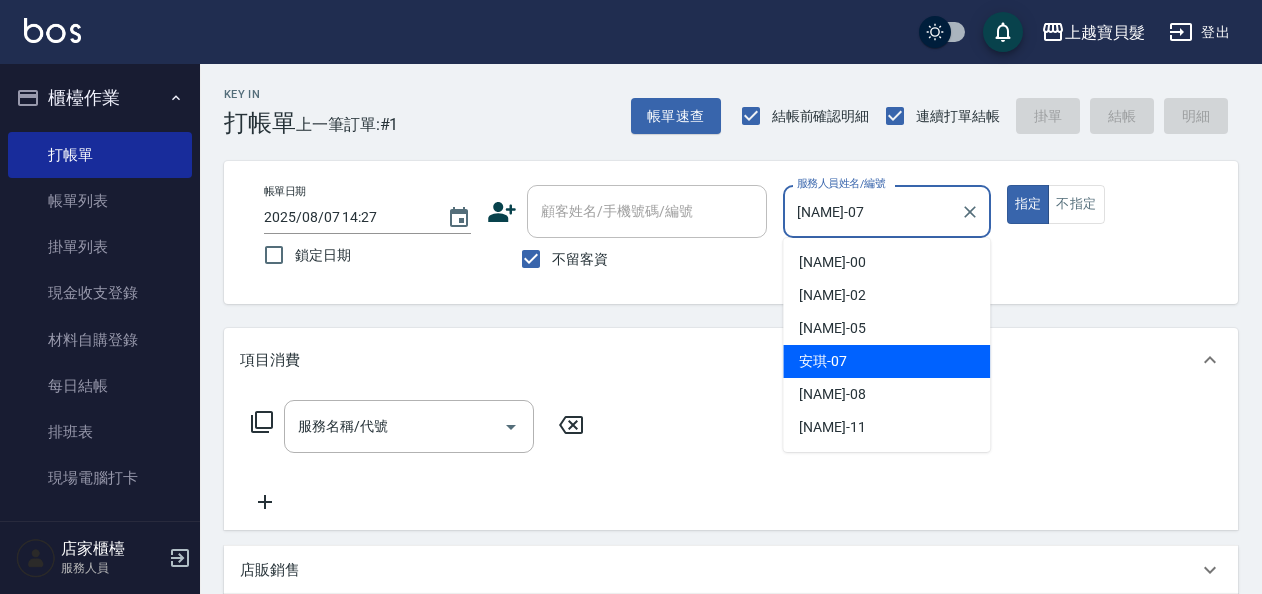 click on "[NAME]-07" at bounding box center (871, 211) 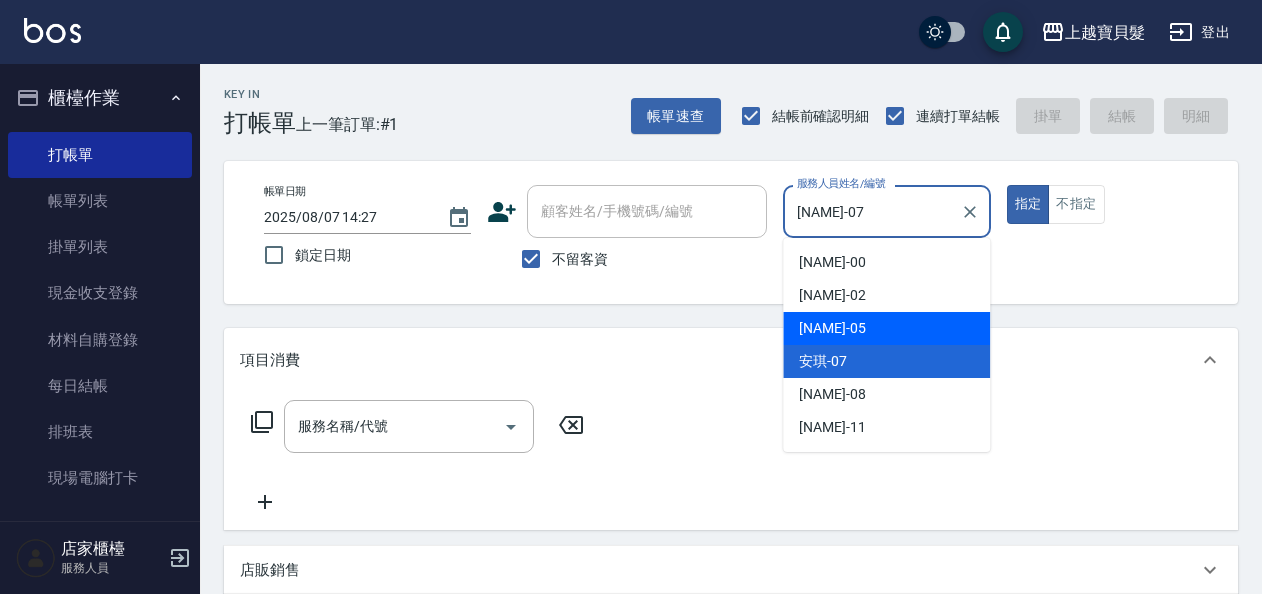 drag, startPoint x: 884, startPoint y: 320, endPoint x: 582, endPoint y: 360, distance: 304.63748 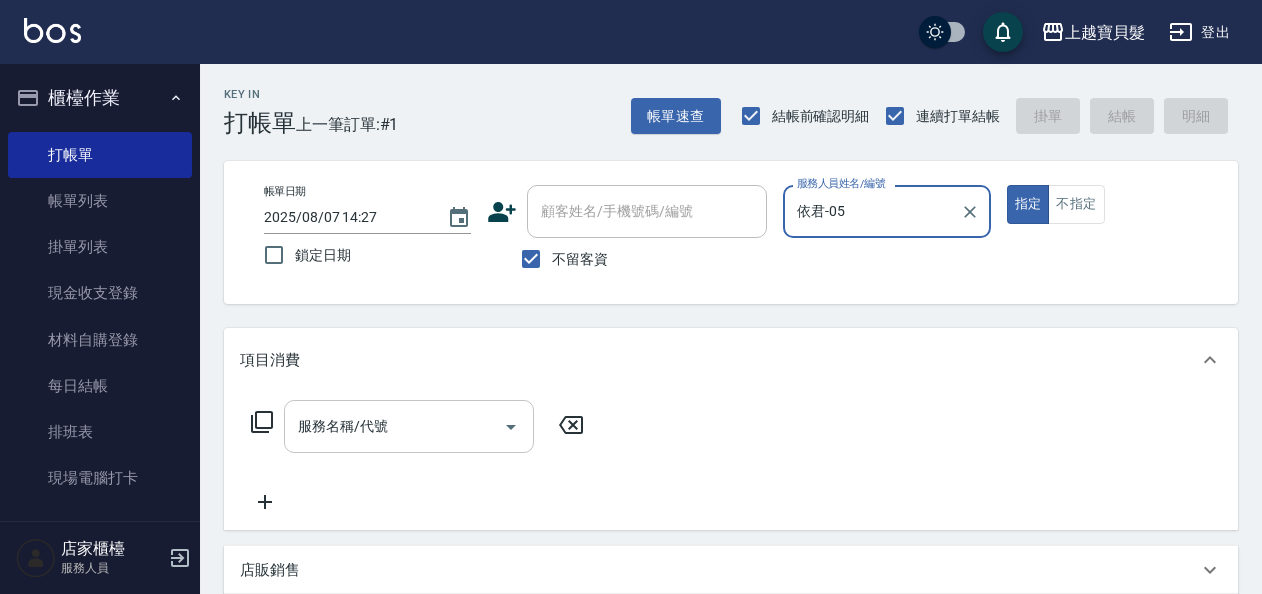 click on "服務名稱/代號" at bounding box center [394, 426] 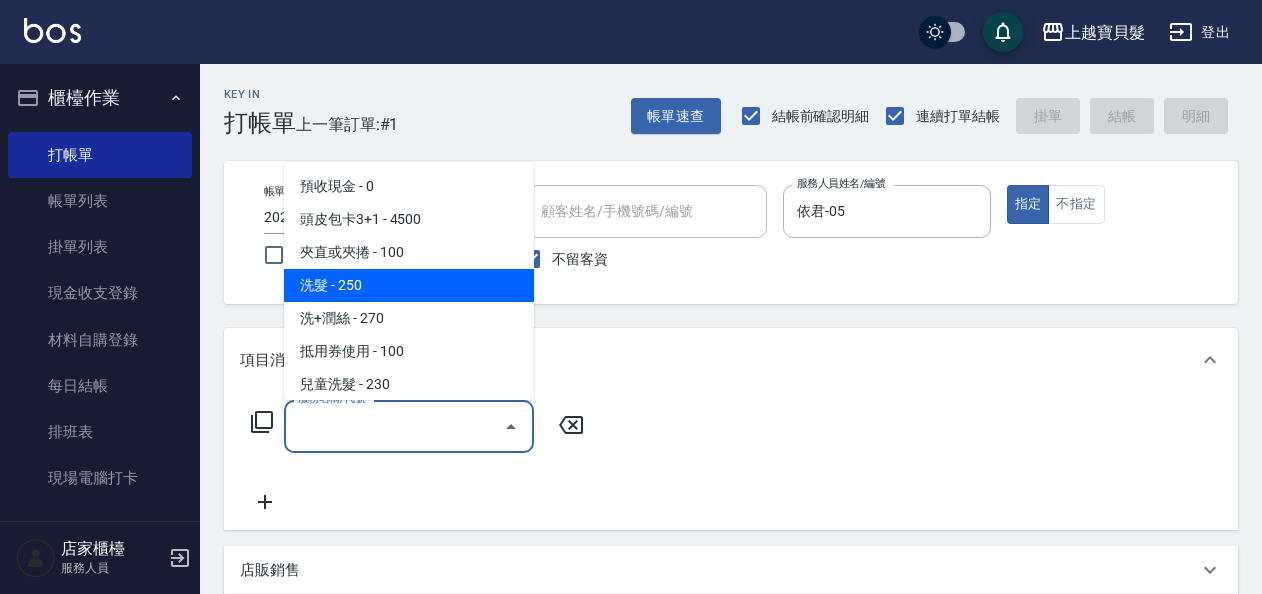 click on "洗髮 - 250" at bounding box center (409, 285) 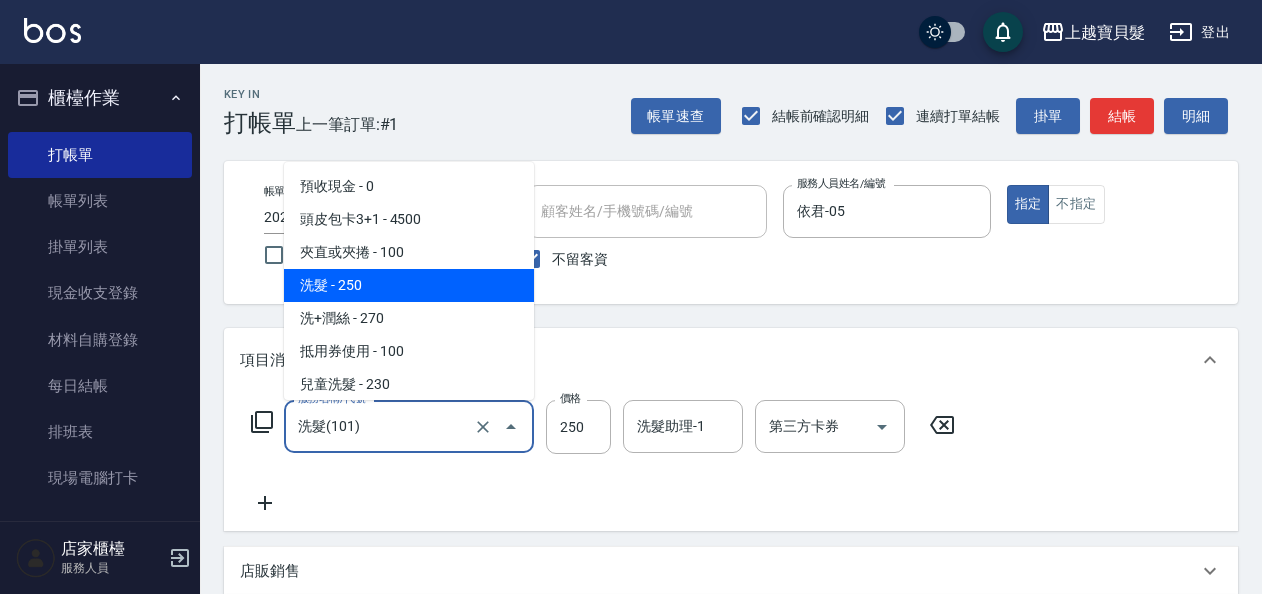 click on "洗髮(101)" at bounding box center [381, 426] 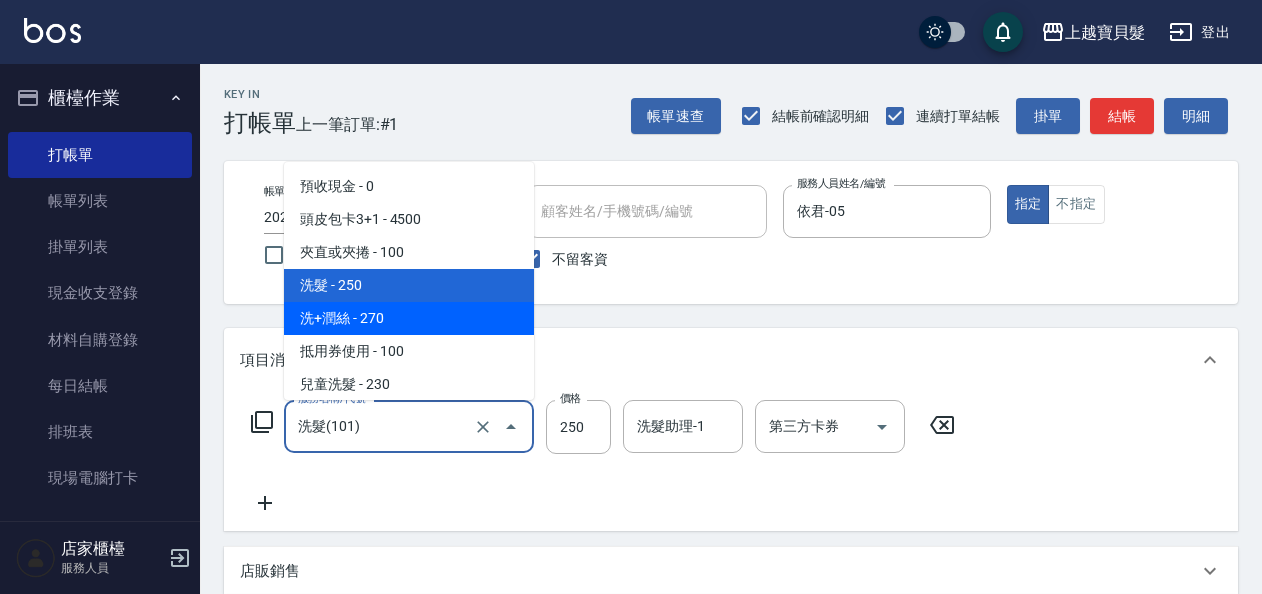click on "洗+潤絲 - 270" at bounding box center (409, 318) 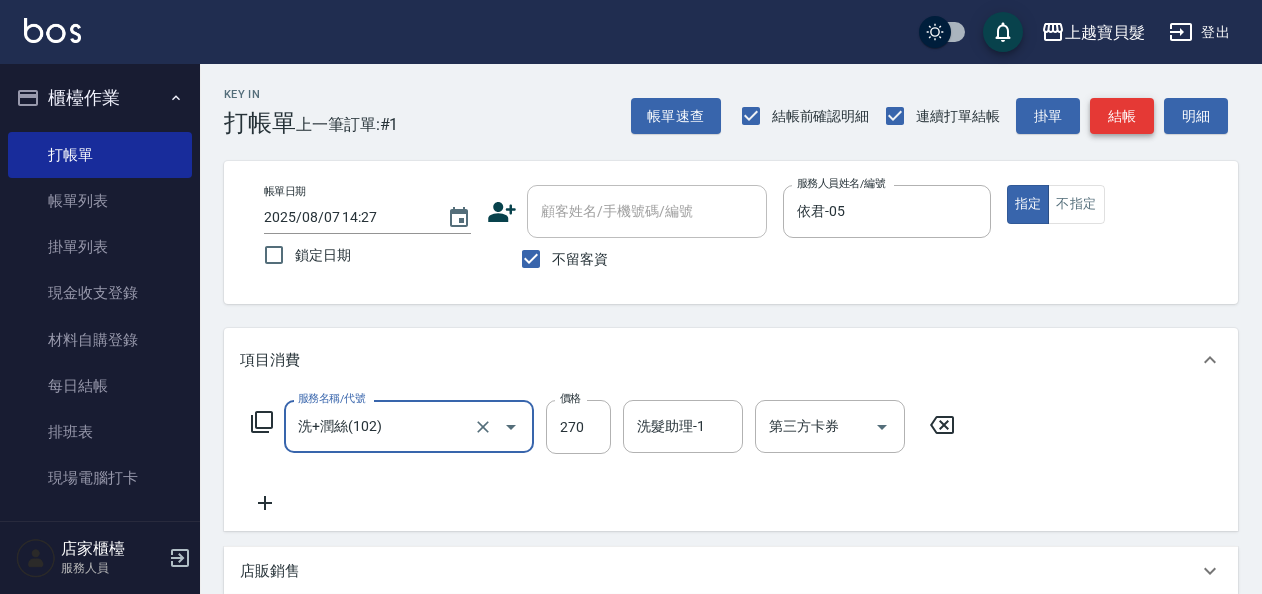 click on "結帳" at bounding box center (1122, 116) 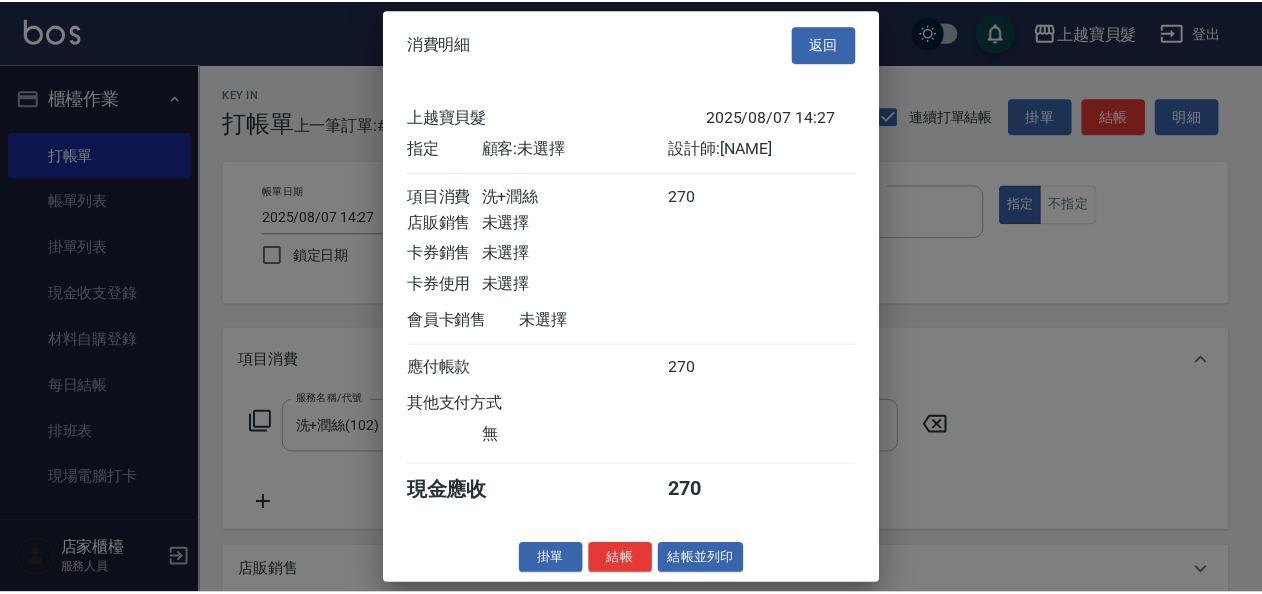 scroll, scrollTop: 5, scrollLeft: 0, axis: vertical 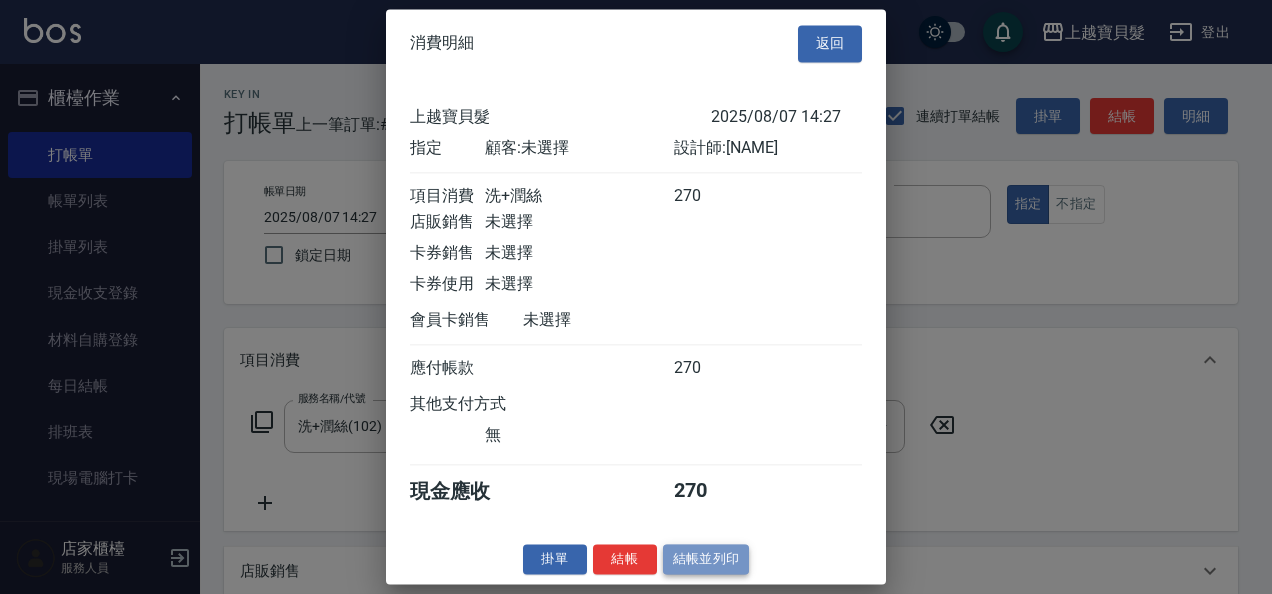 click on "結帳並列印" at bounding box center [706, 559] 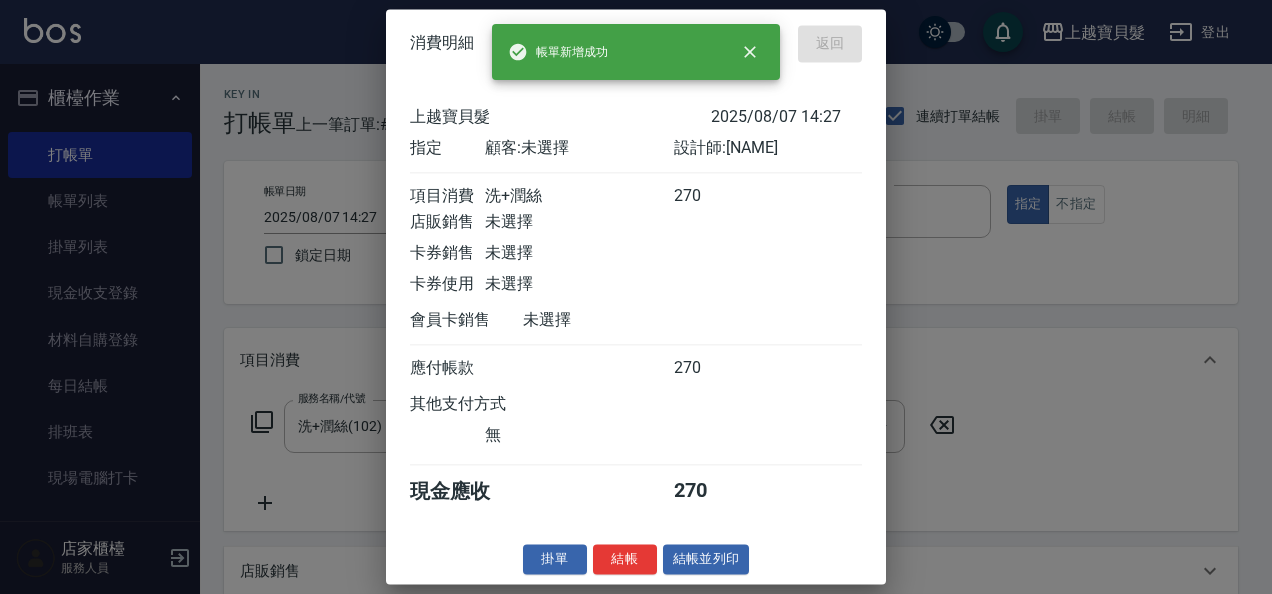 type on "2025/08/07 14:43" 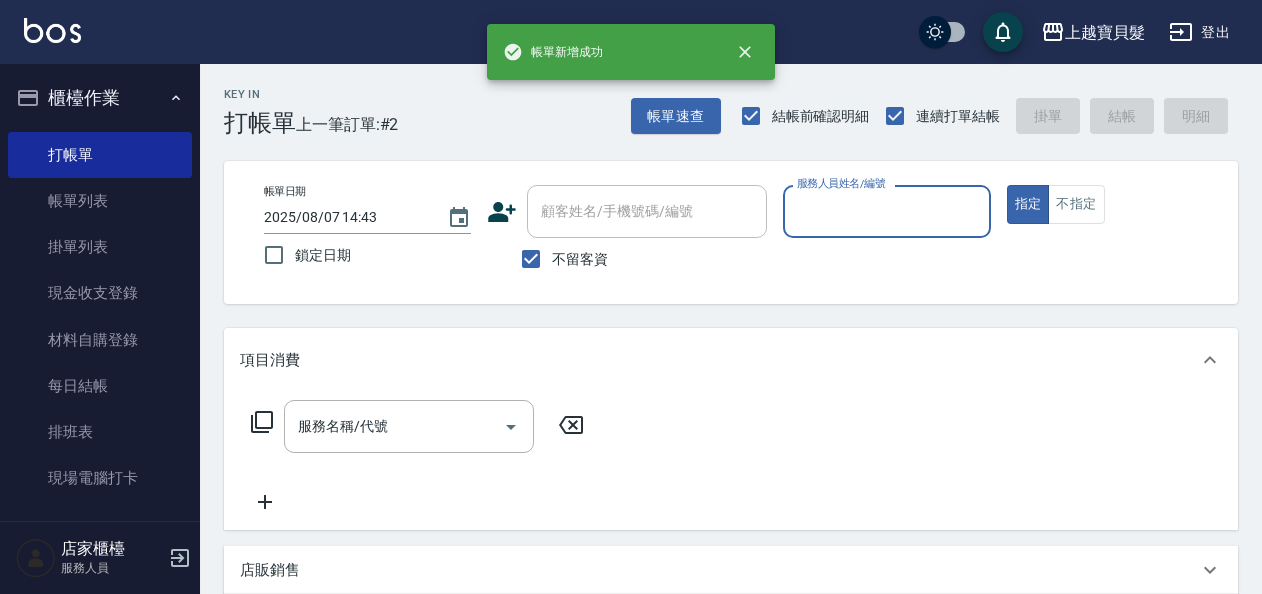 click on "服務人員姓名/編號" at bounding box center (886, 211) 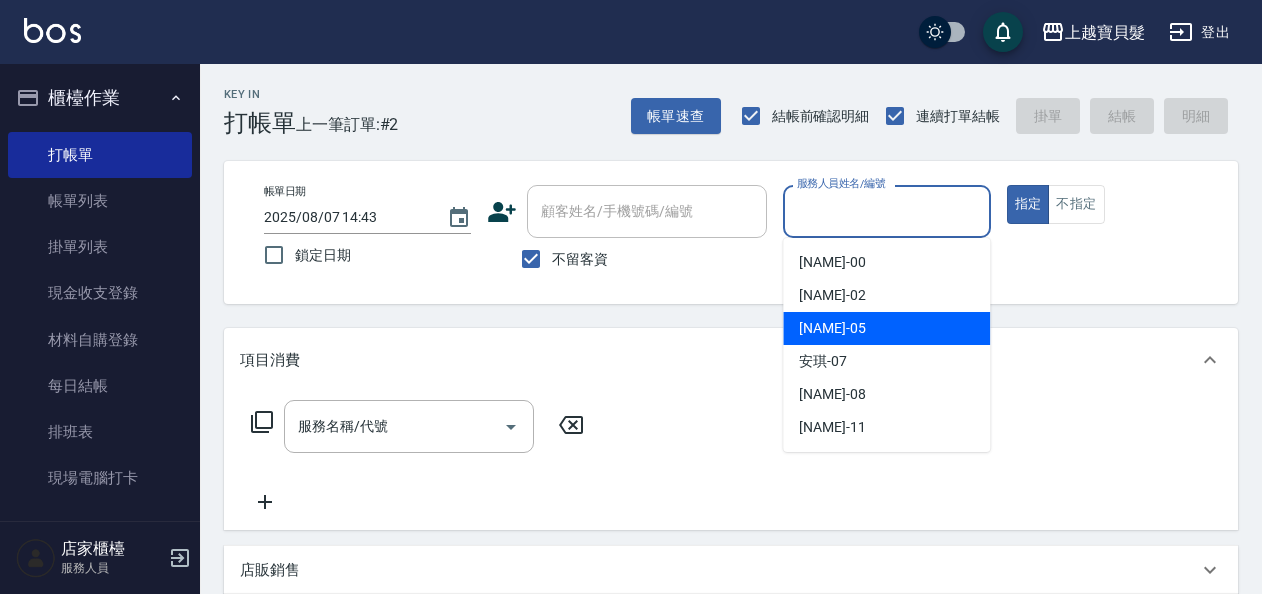 click on "依君 -05" at bounding box center (886, 328) 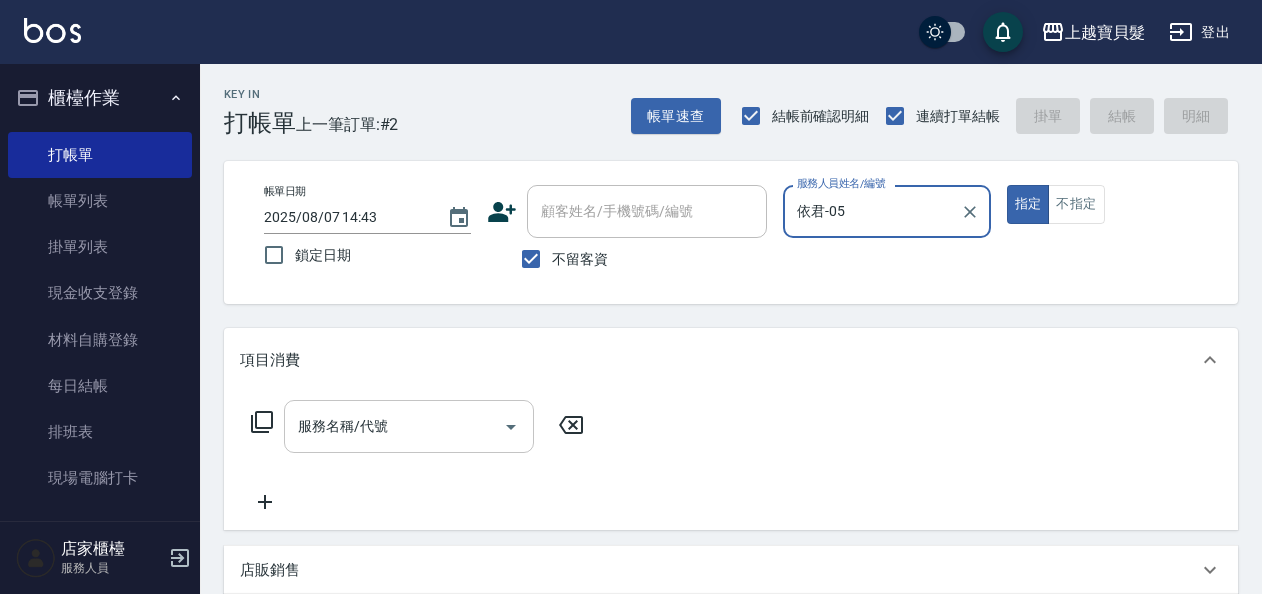 click on "服務名稱/代號" at bounding box center (394, 426) 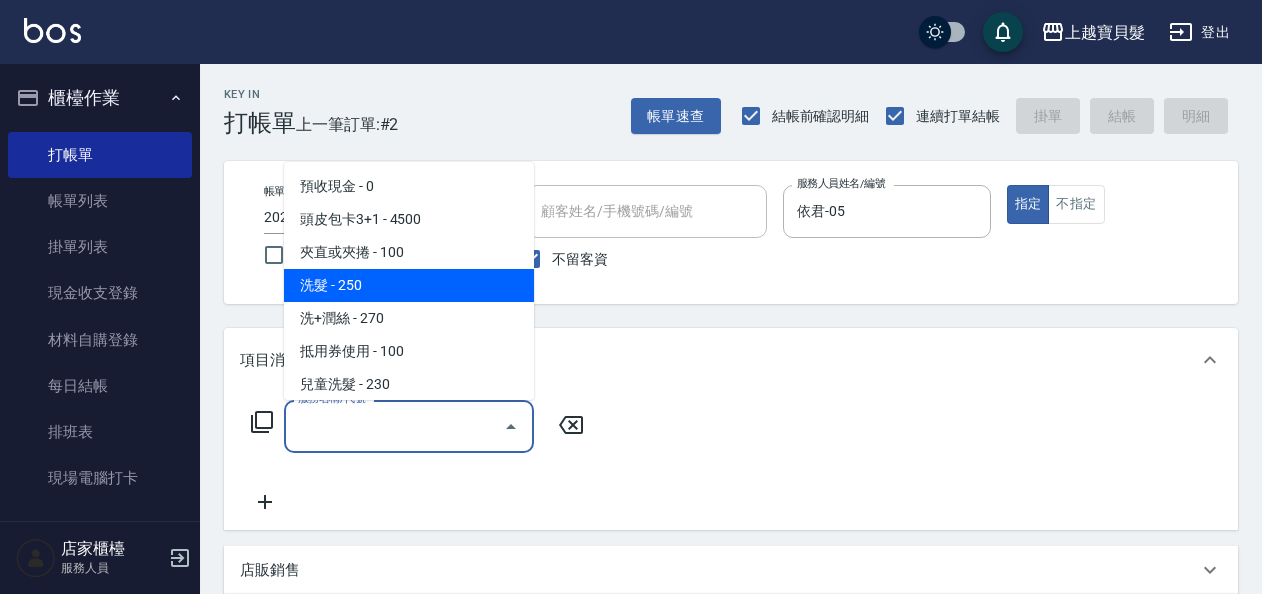 click on "洗髮 - 250" at bounding box center (409, 285) 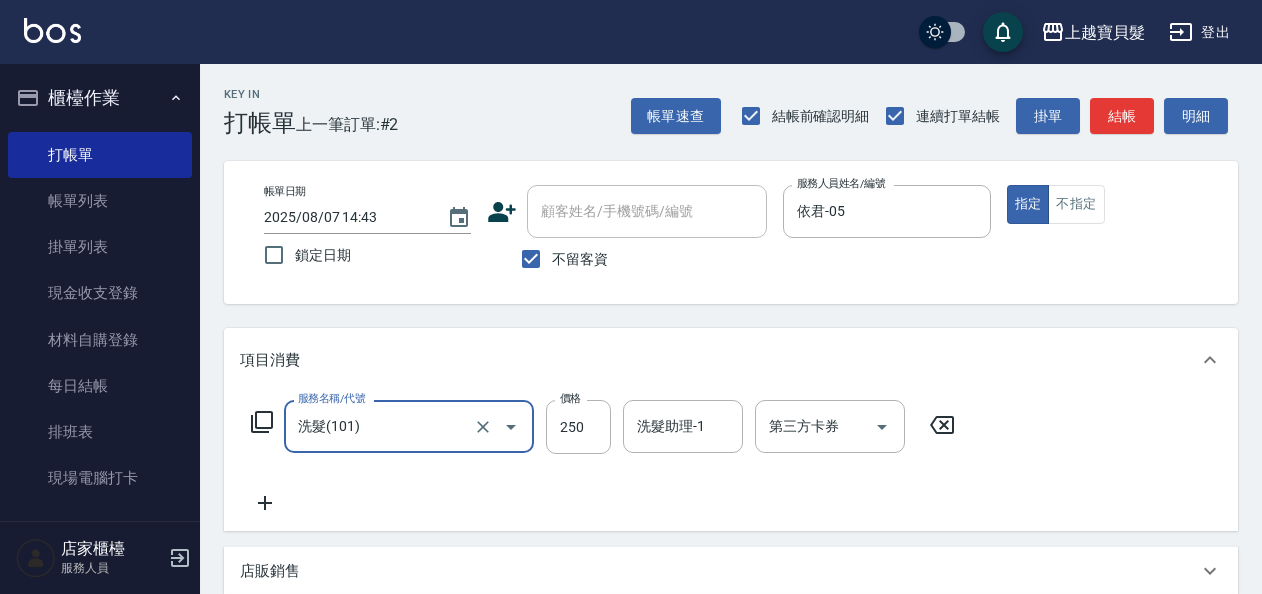 click 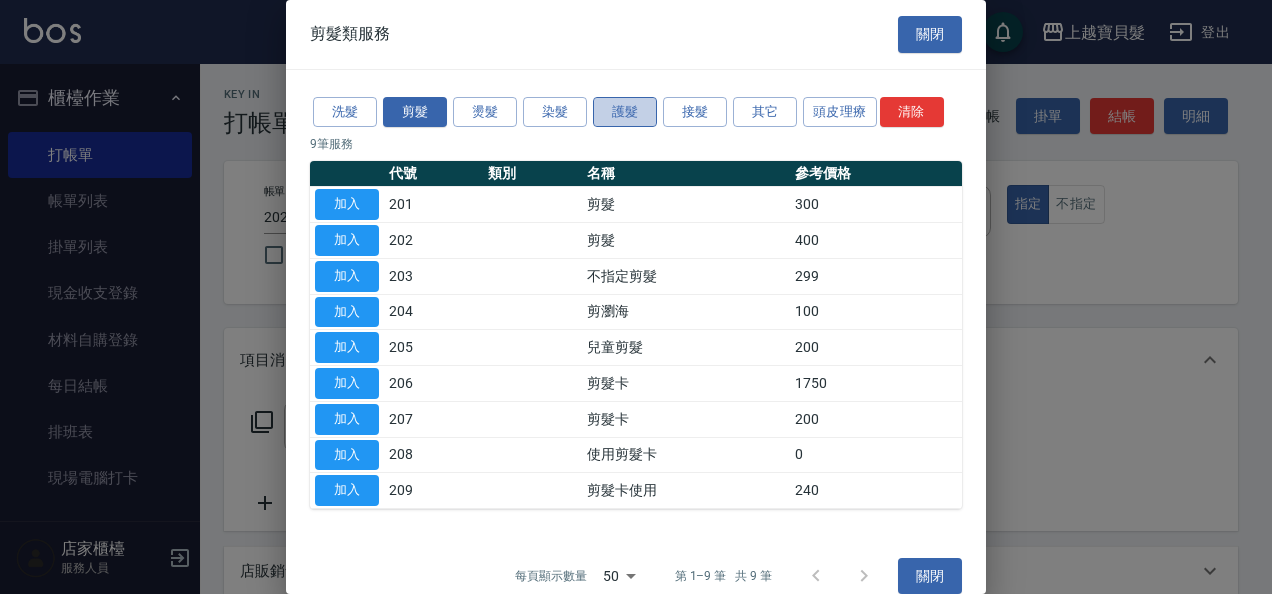 click on "護髮" at bounding box center [625, 112] 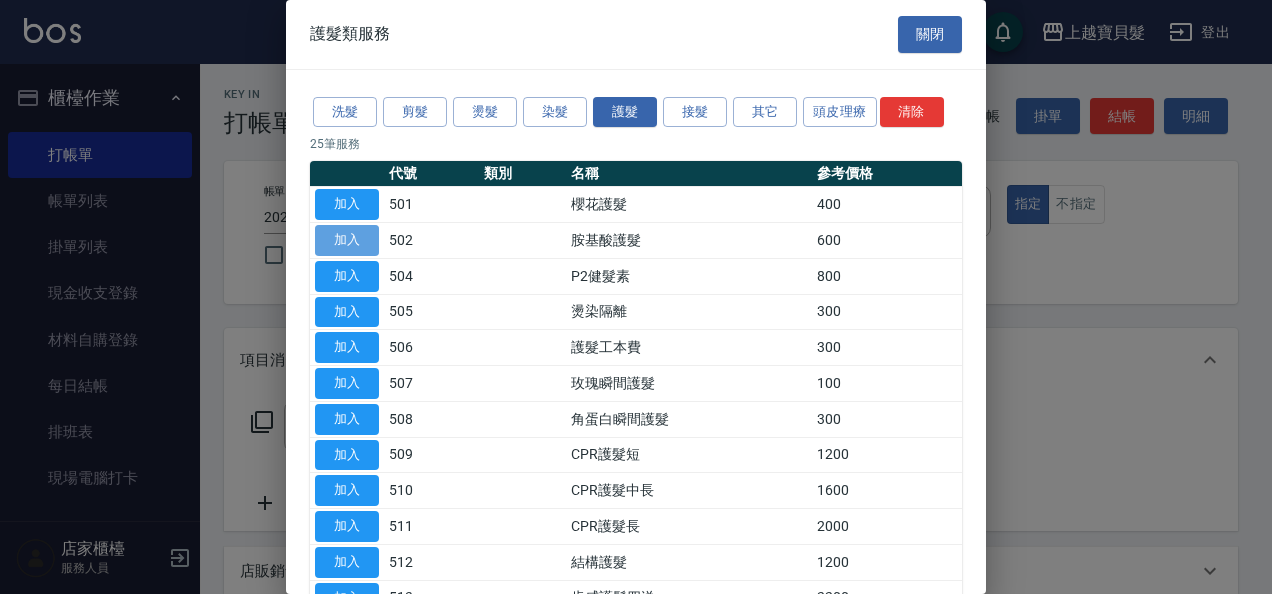 click on "加入" at bounding box center (347, 240) 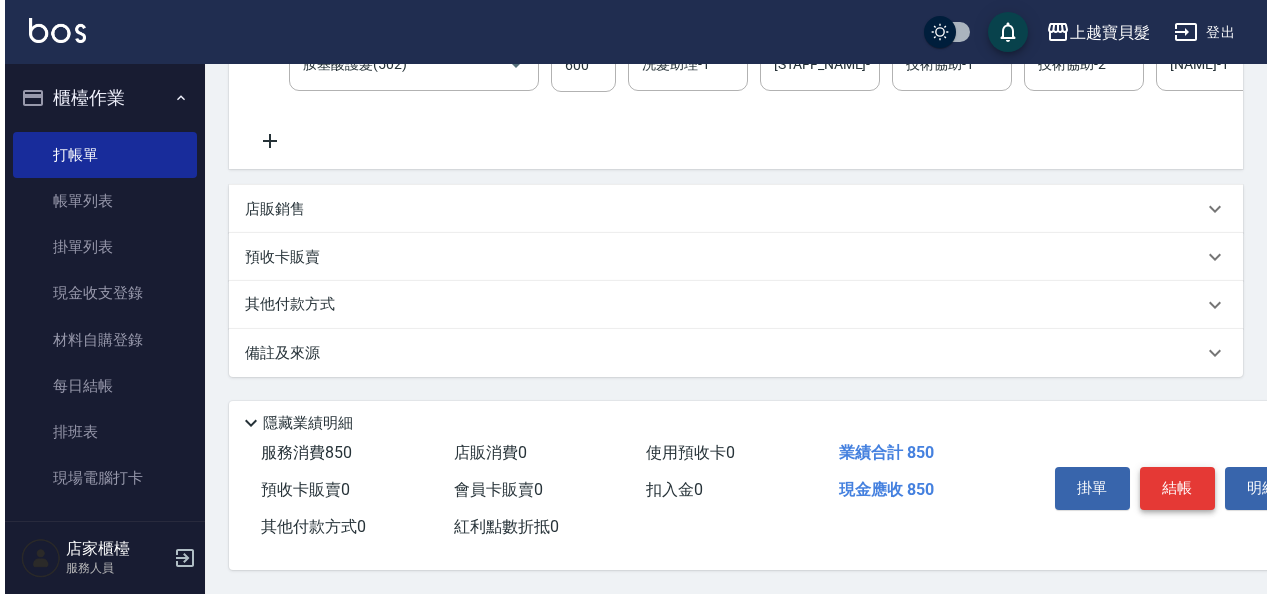 scroll, scrollTop: 462, scrollLeft: 0, axis: vertical 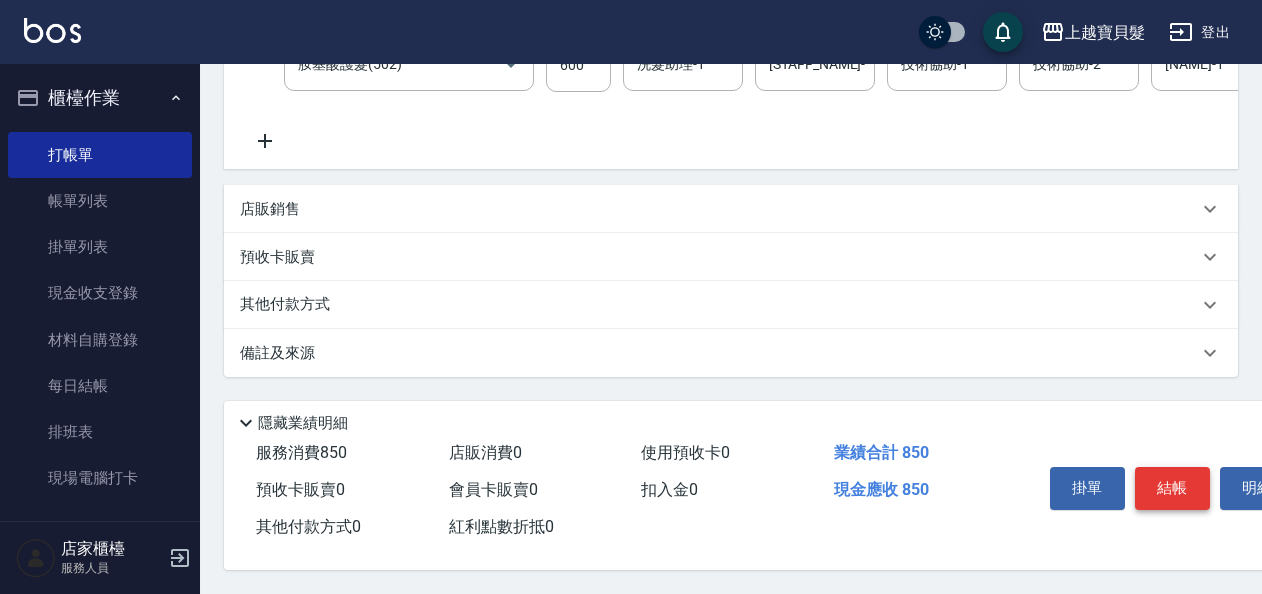 click on "結帳" at bounding box center [1172, 488] 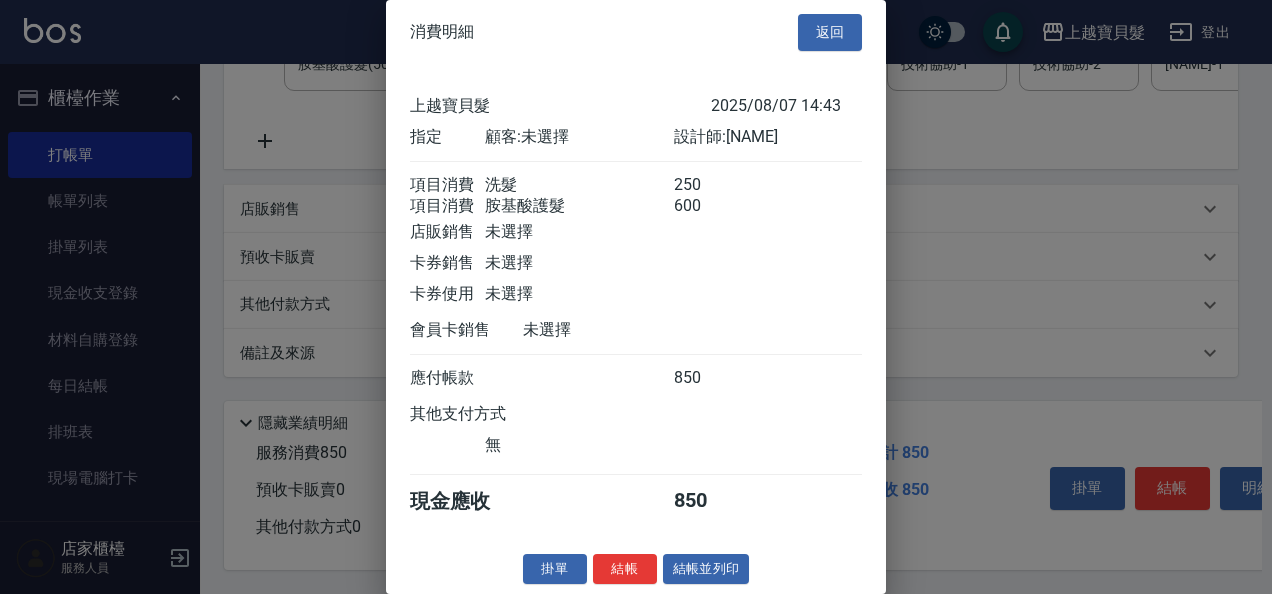 scroll, scrollTop: 28, scrollLeft: 0, axis: vertical 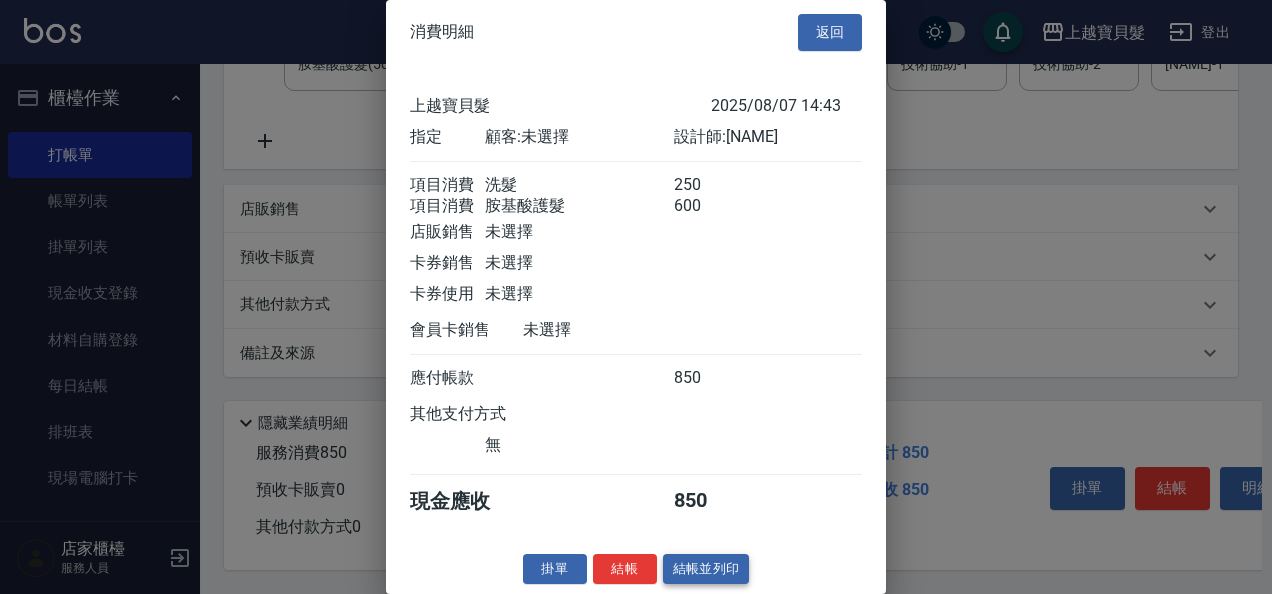 click on "結帳並列印" at bounding box center (706, 569) 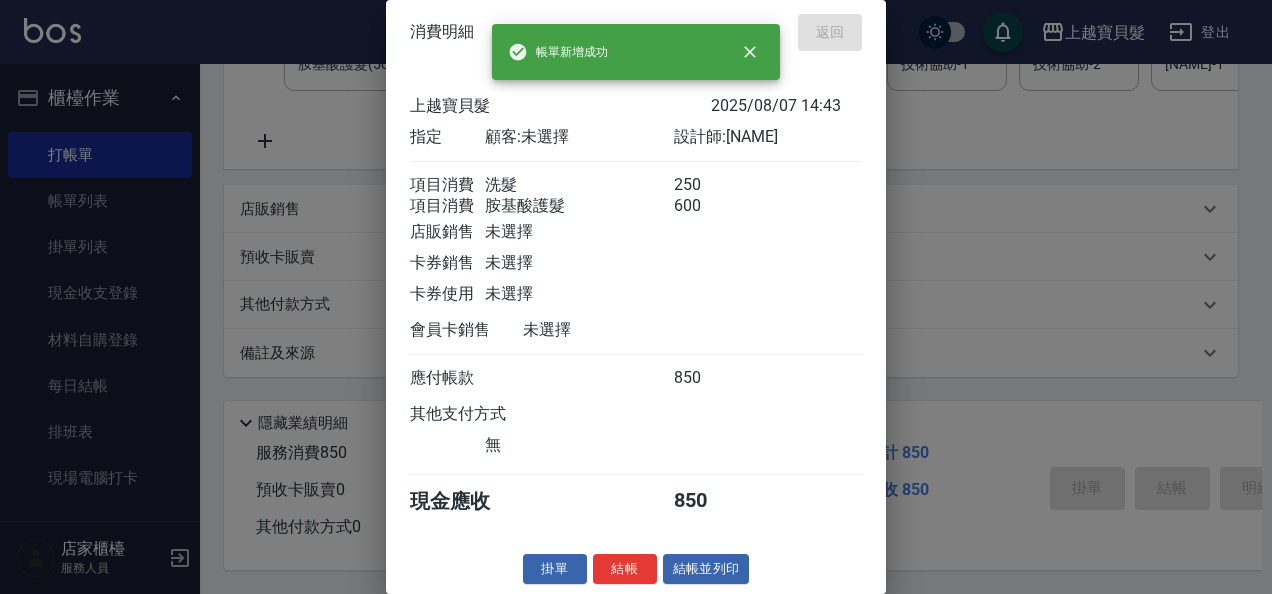 type on "2025/08/07 14:44" 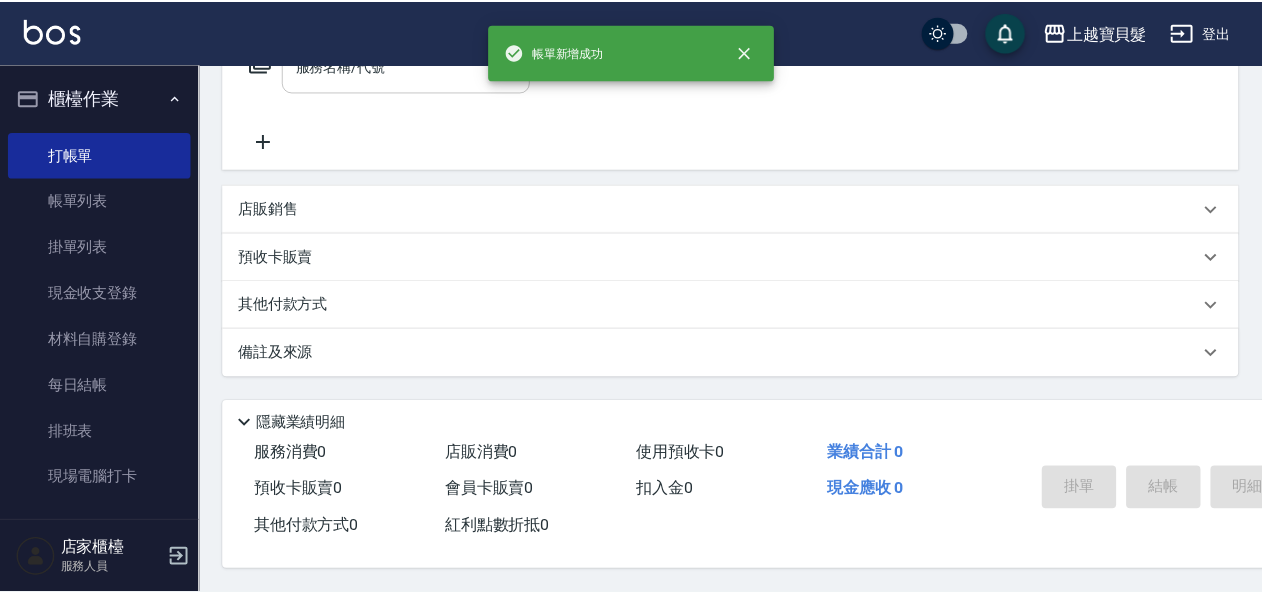 scroll, scrollTop: 0, scrollLeft: 0, axis: both 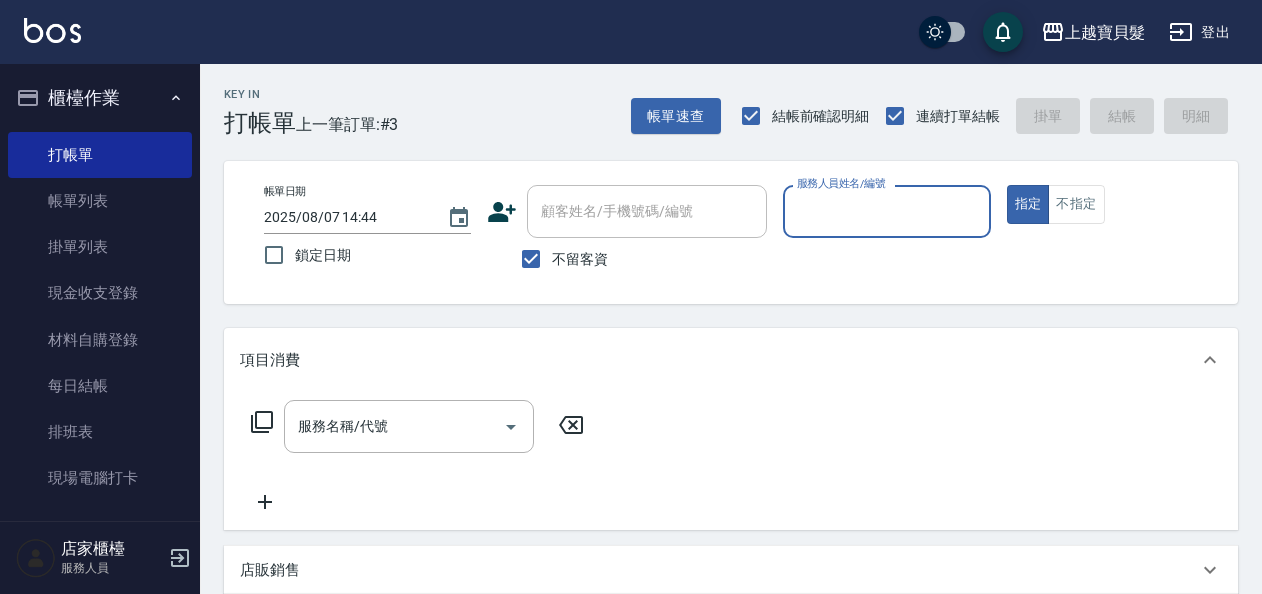 click on "服務人員姓名/編號" at bounding box center [886, 211] 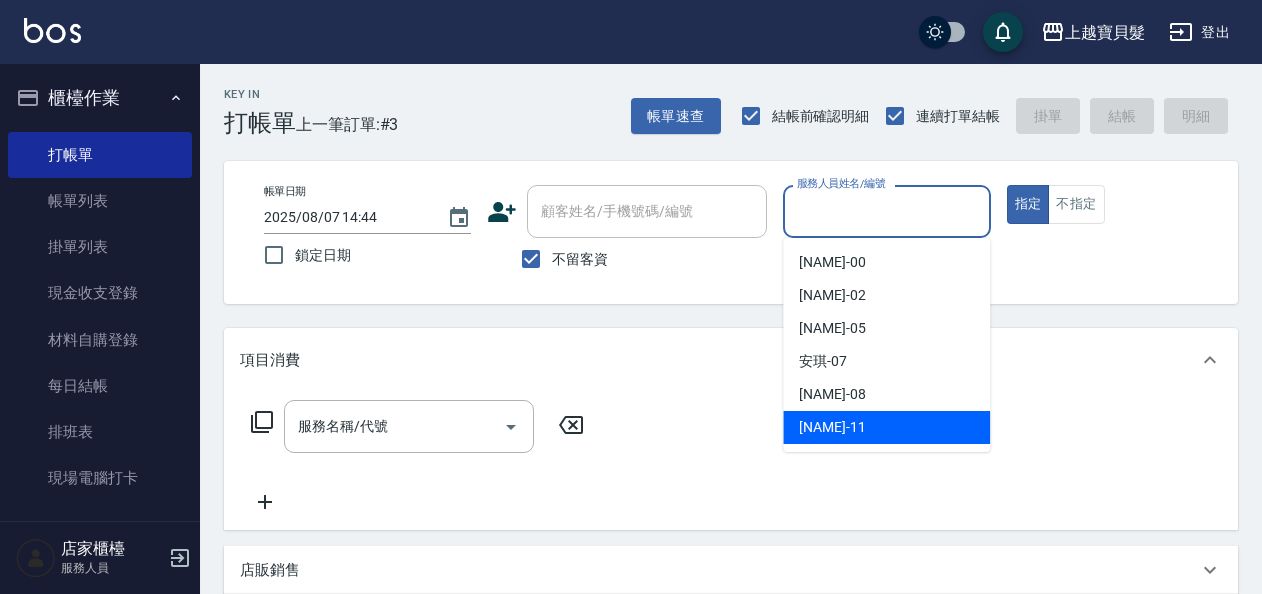 click on "[NAME] -00 [NAME] -02 [NAME] -05 [NAME] -07 [NAME] -08 [NAME] -11" at bounding box center (886, 345) 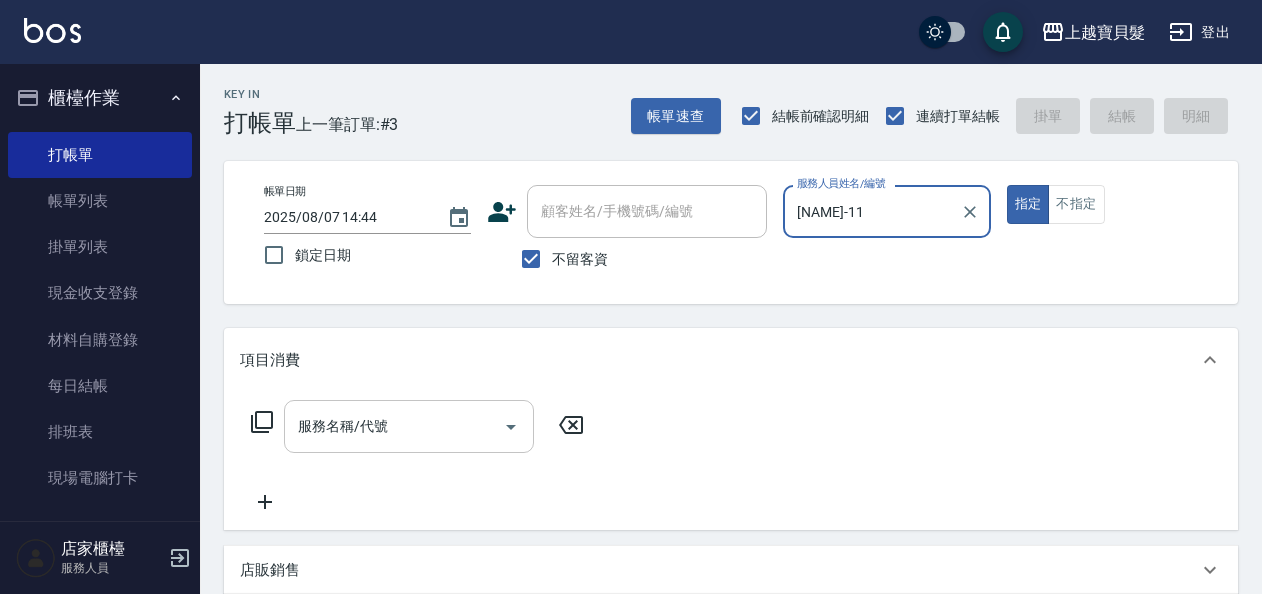 click on "服務名稱/代號" at bounding box center [394, 426] 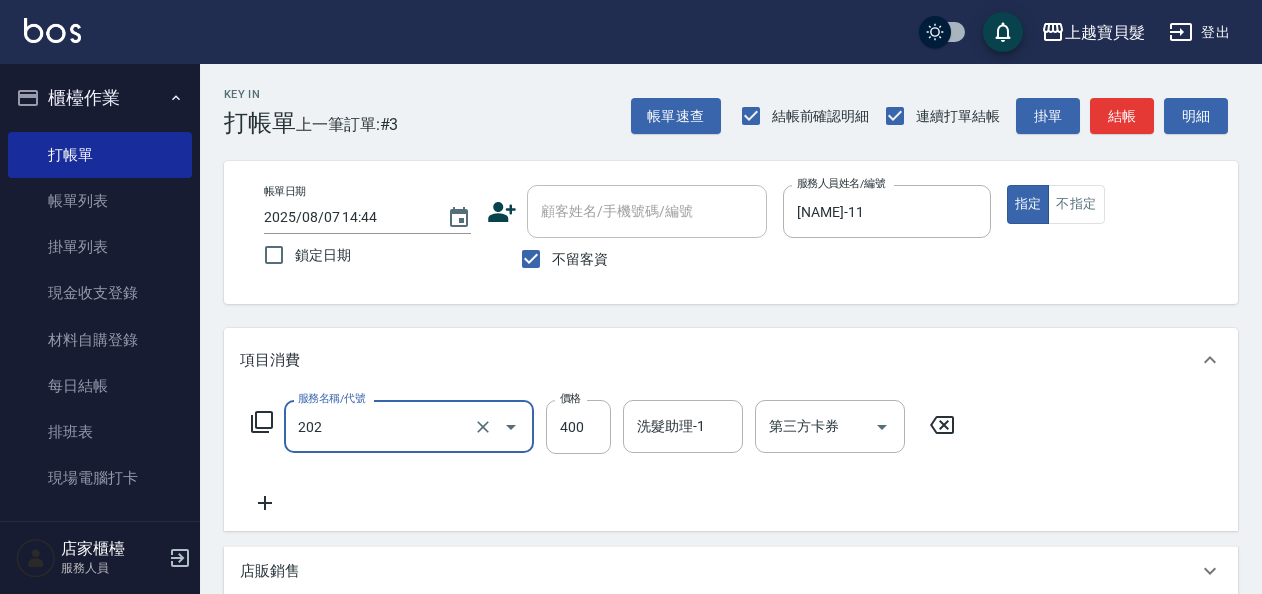 type on "剪髮(202)" 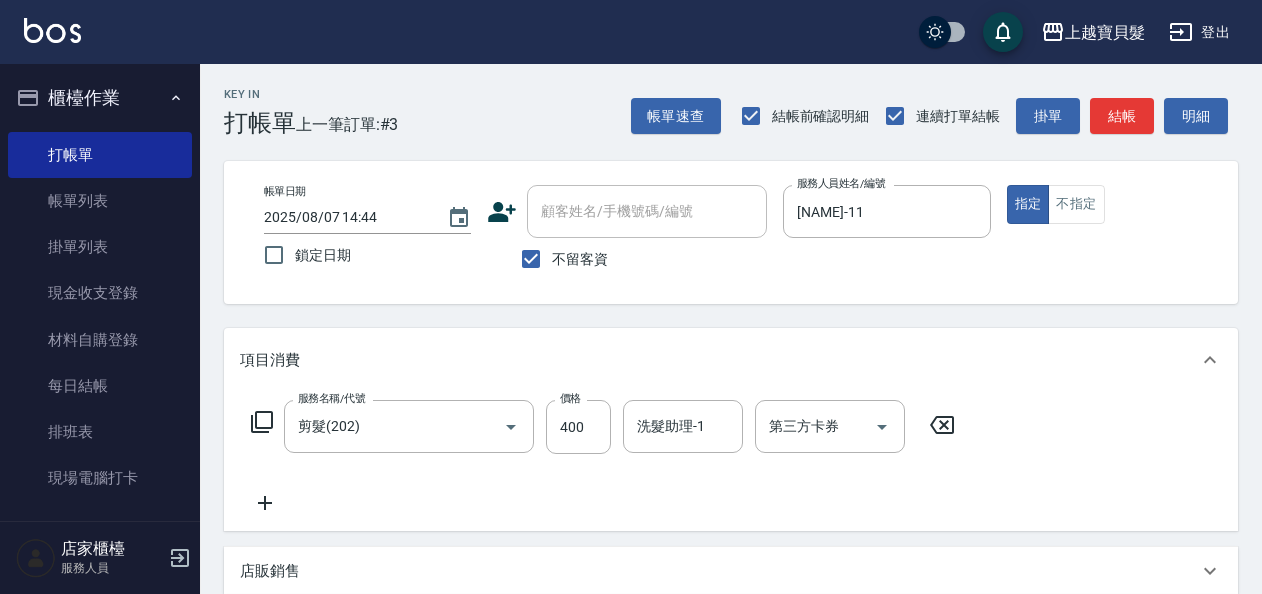 click 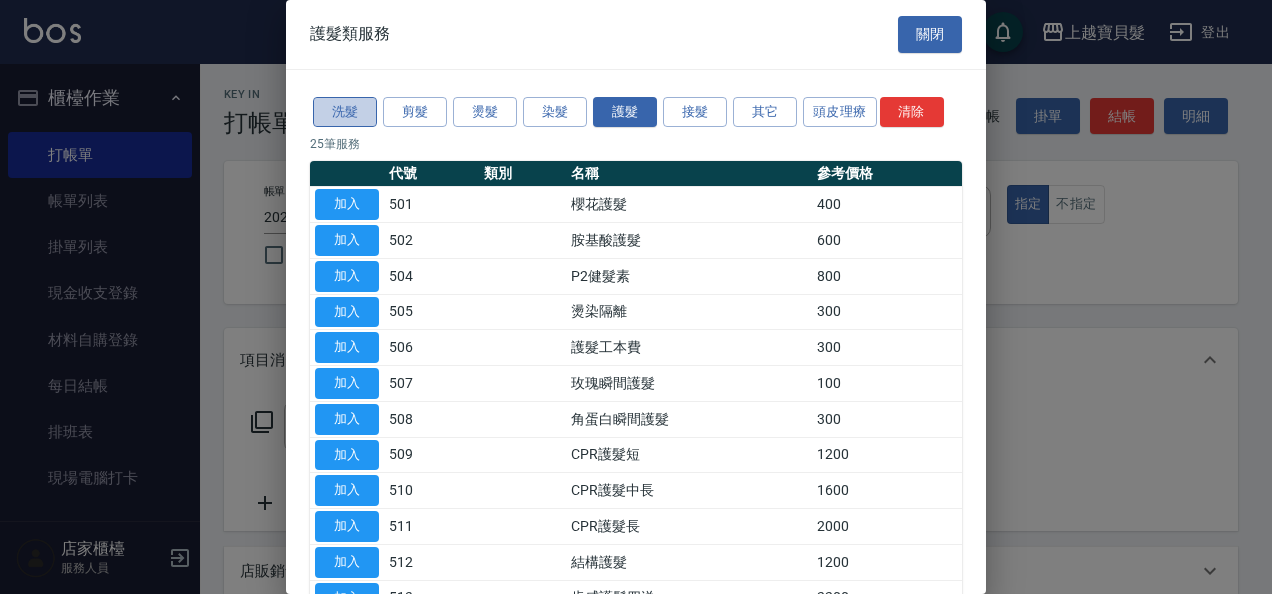 click on "洗髮" at bounding box center [345, 112] 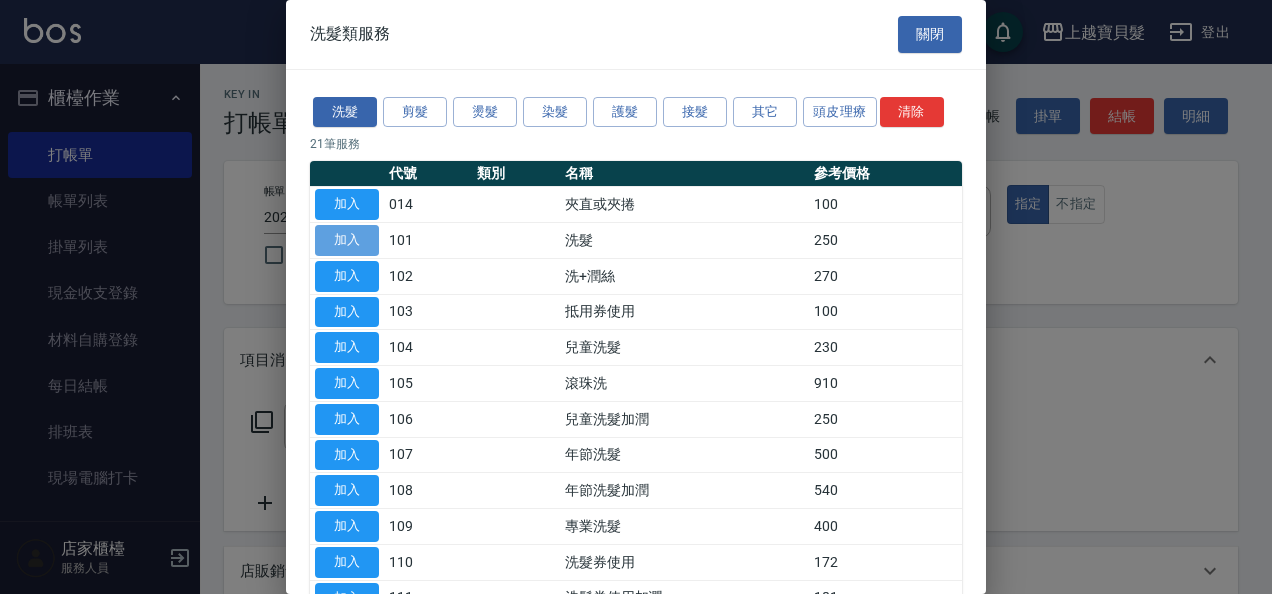 click on "加入" at bounding box center (347, 240) 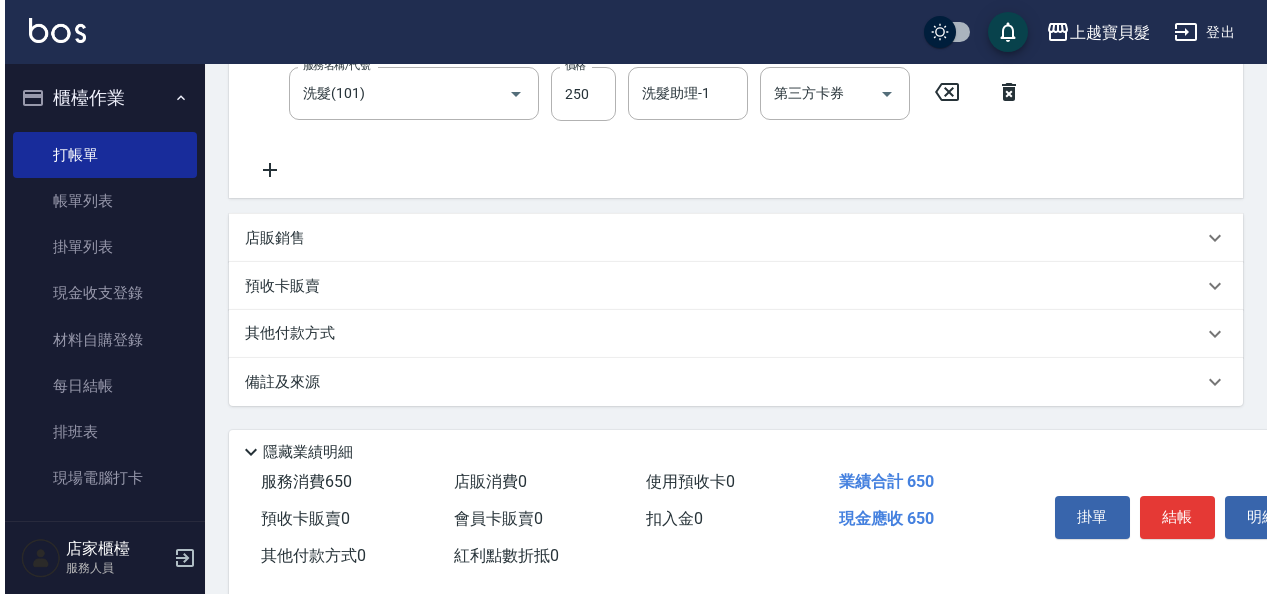scroll, scrollTop: 447, scrollLeft: 0, axis: vertical 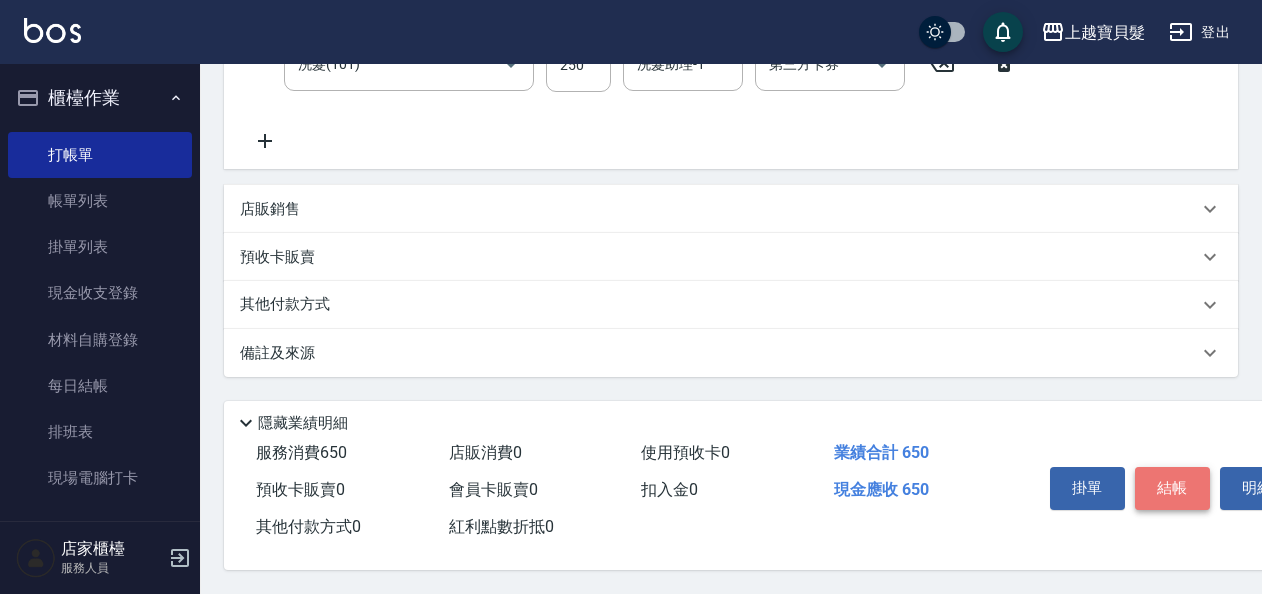 click on "結帳" at bounding box center (1172, 488) 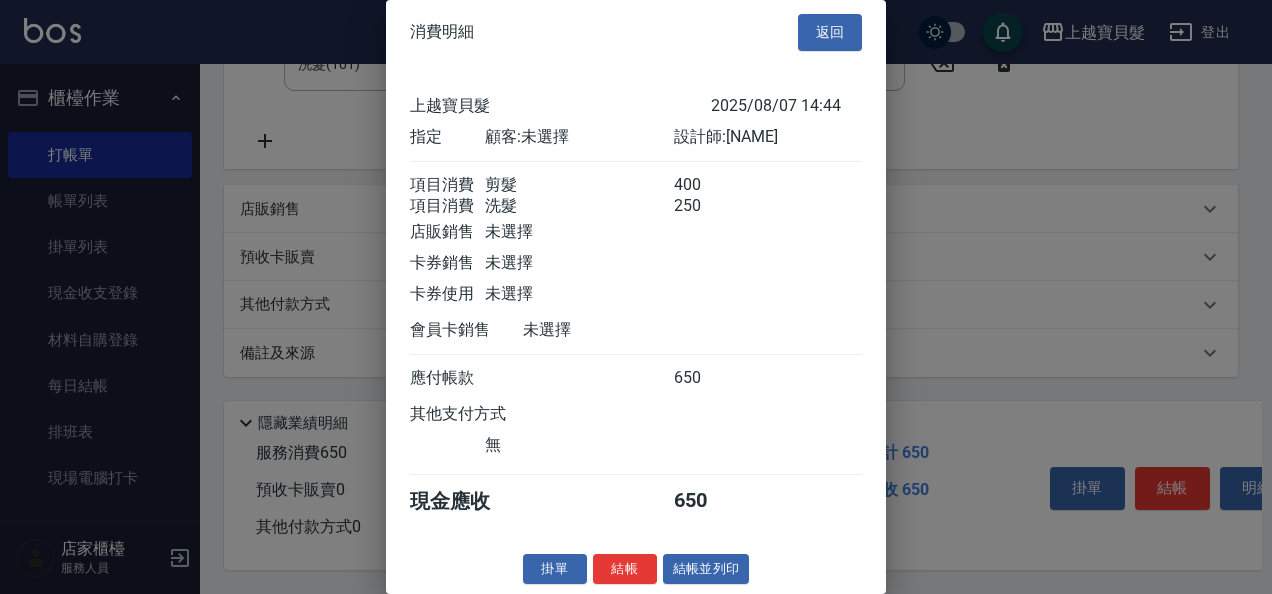scroll, scrollTop: 28, scrollLeft: 0, axis: vertical 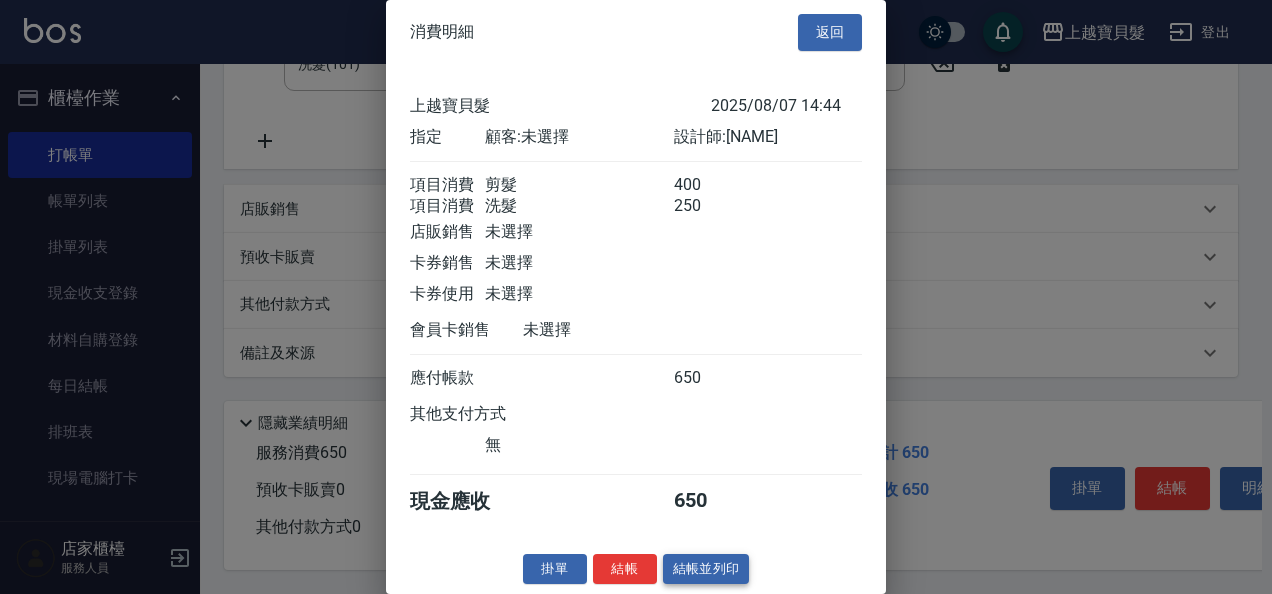 click on "結帳並列印" at bounding box center (706, 569) 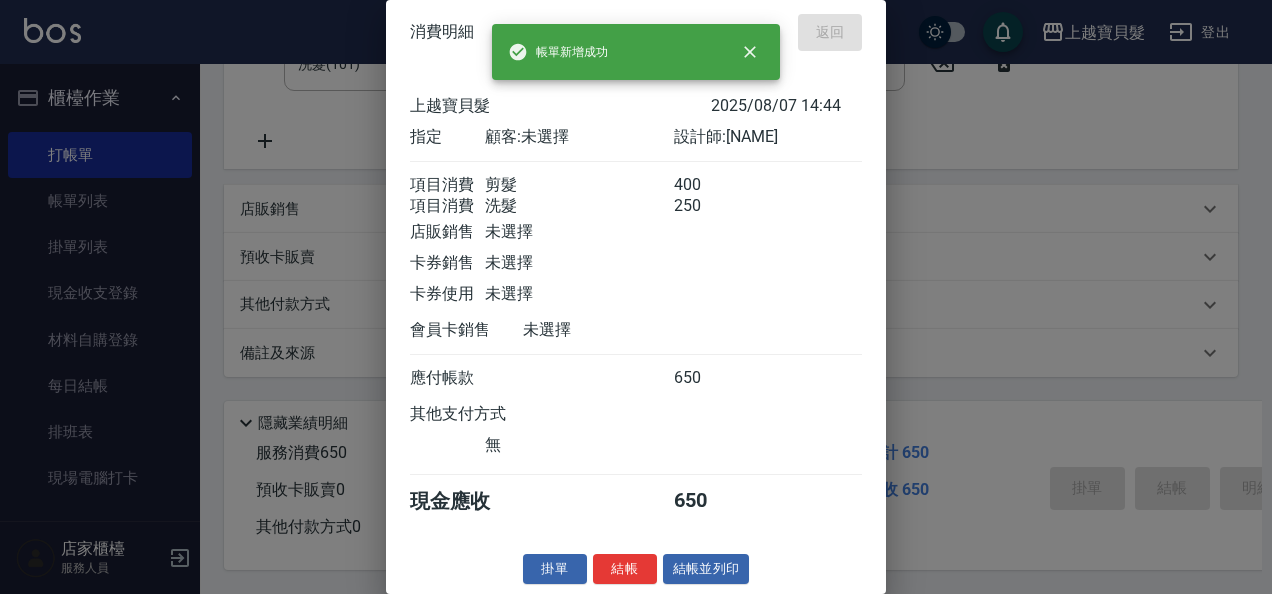 type on "[DATE] [TIME]" 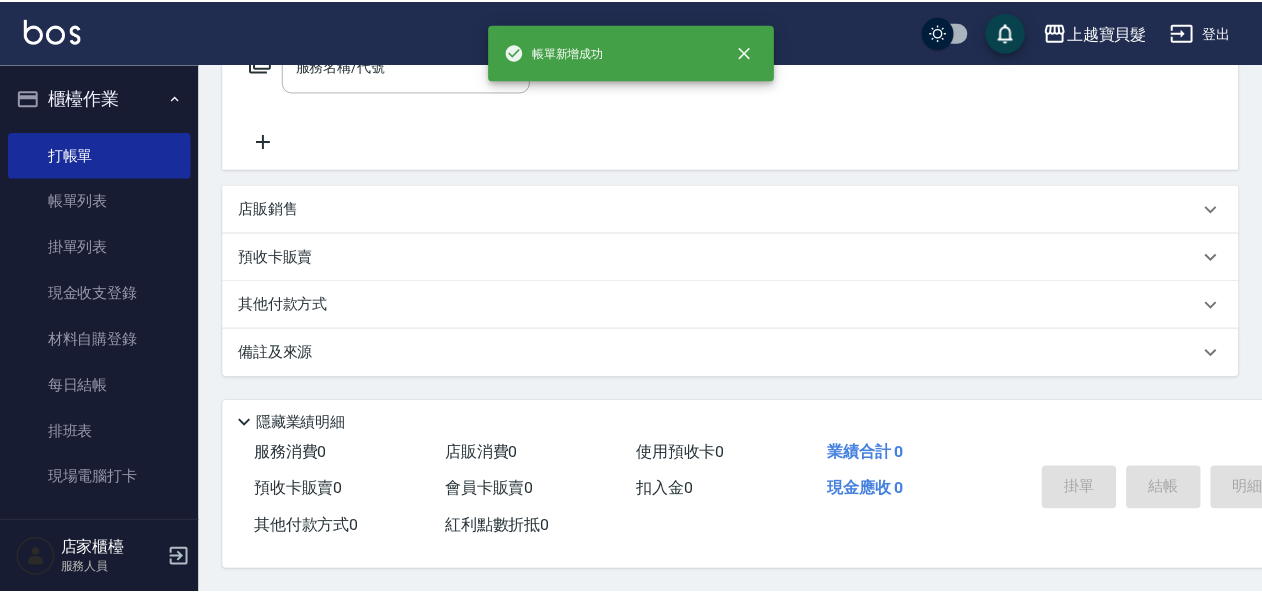 scroll, scrollTop: 0, scrollLeft: 0, axis: both 